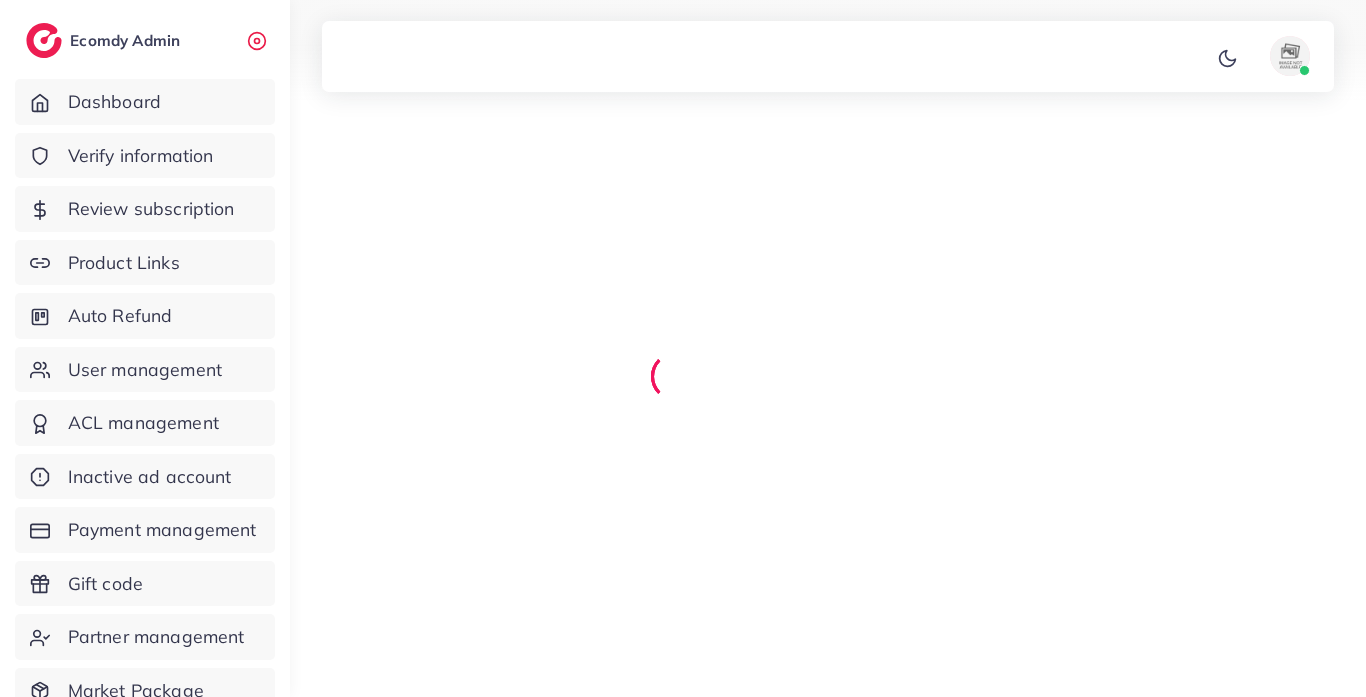 scroll, scrollTop: 0, scrollLeft: 0, axis: both 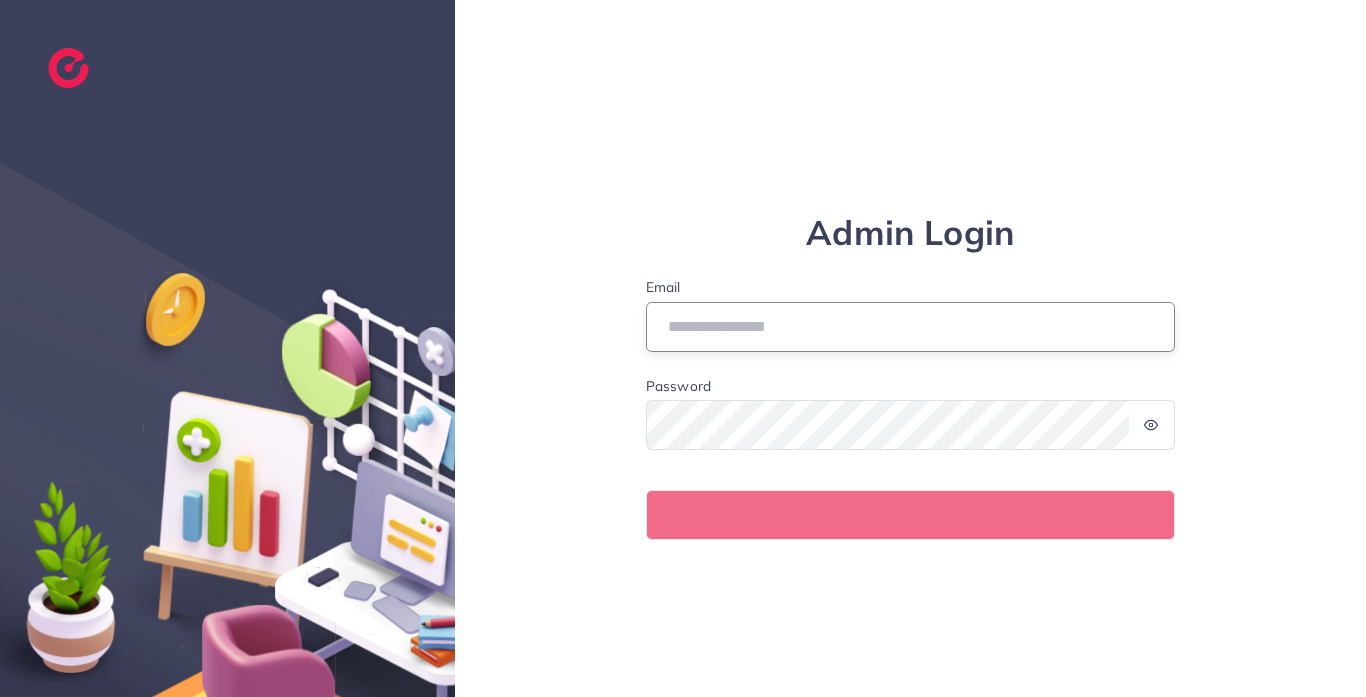 click on "Email" at bounding box center [911, 327] 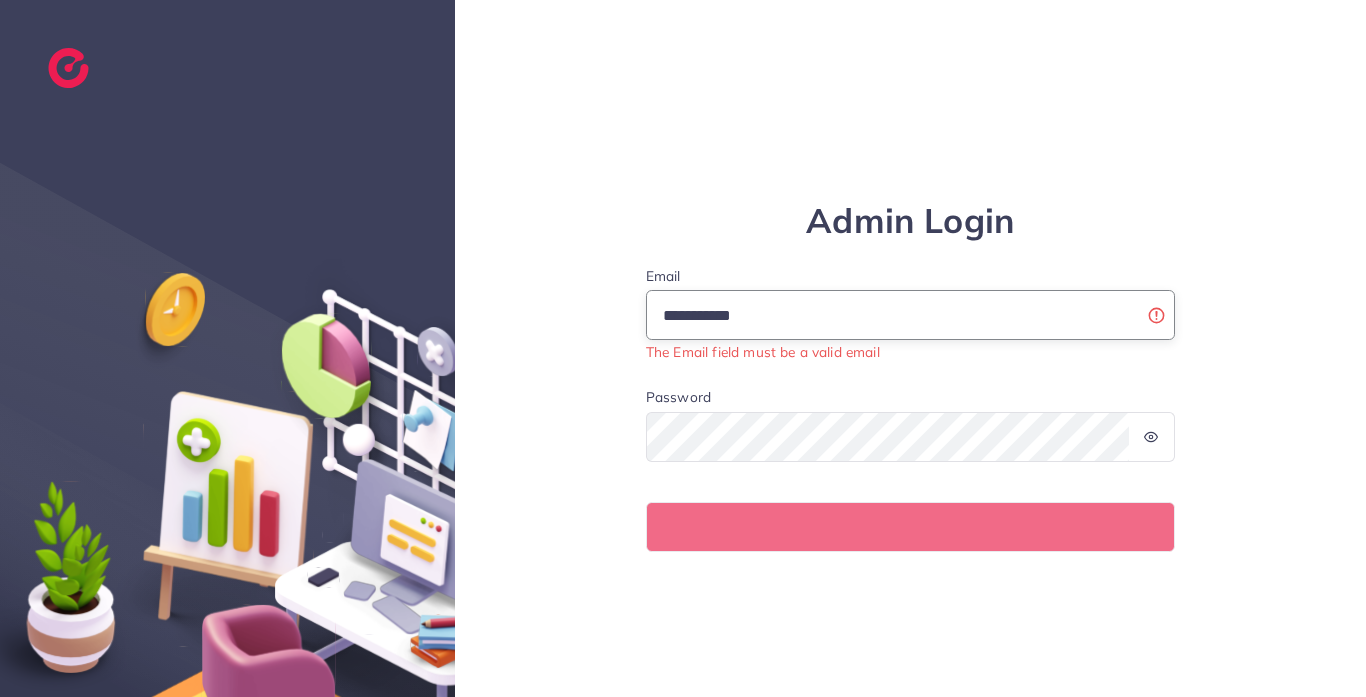 type on "**********" 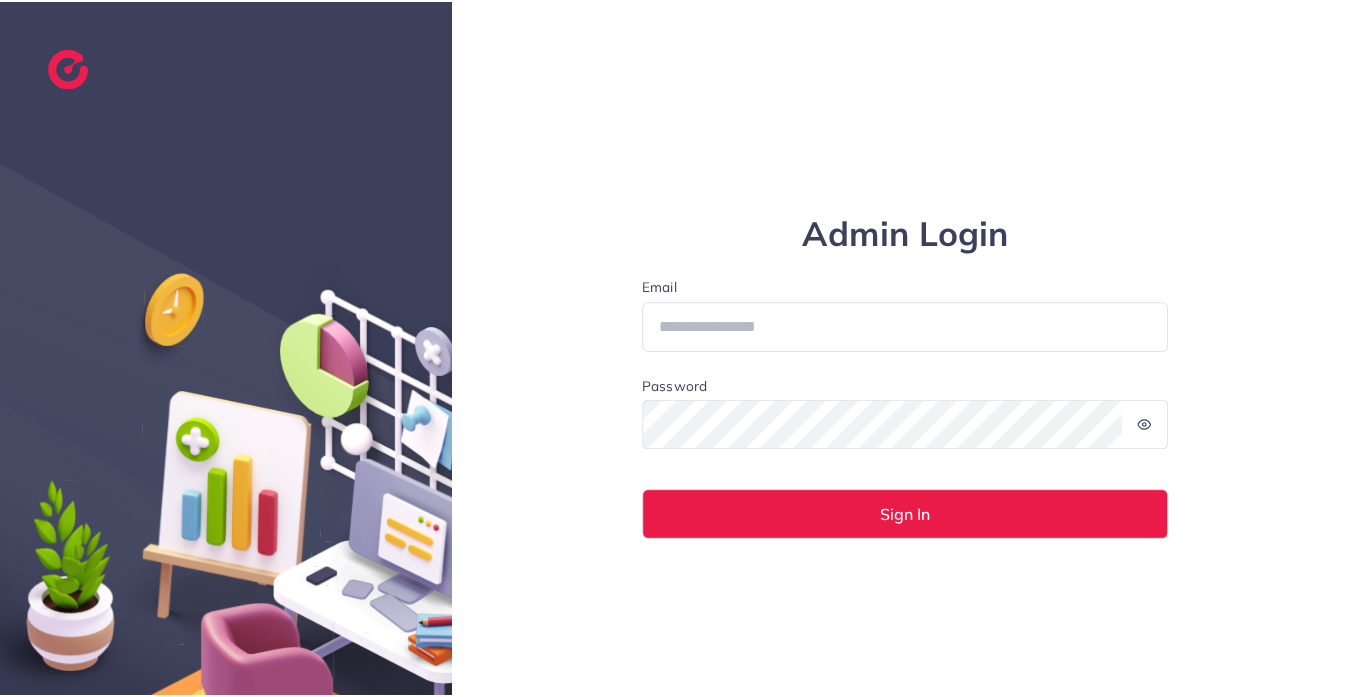 scroll, scrollTop: 0, scrollLeft: 0, axis: both 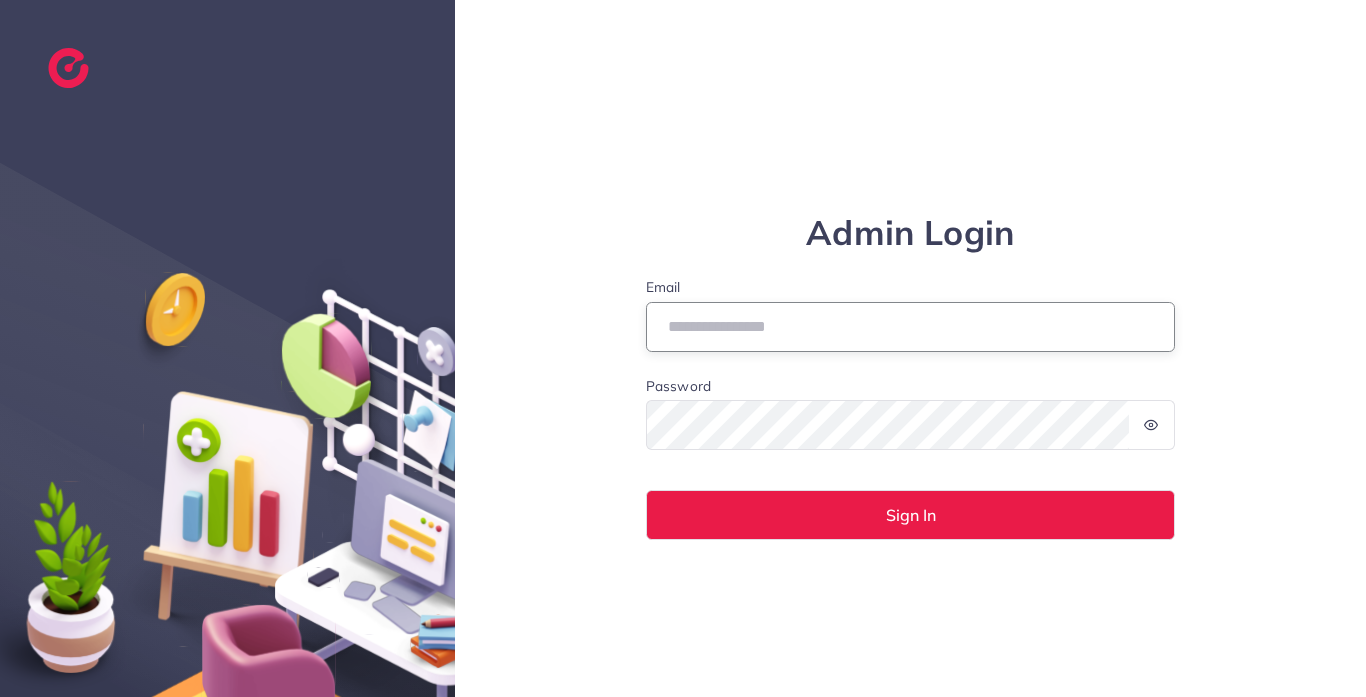 click on "Email" at bounding box center (911, 327) 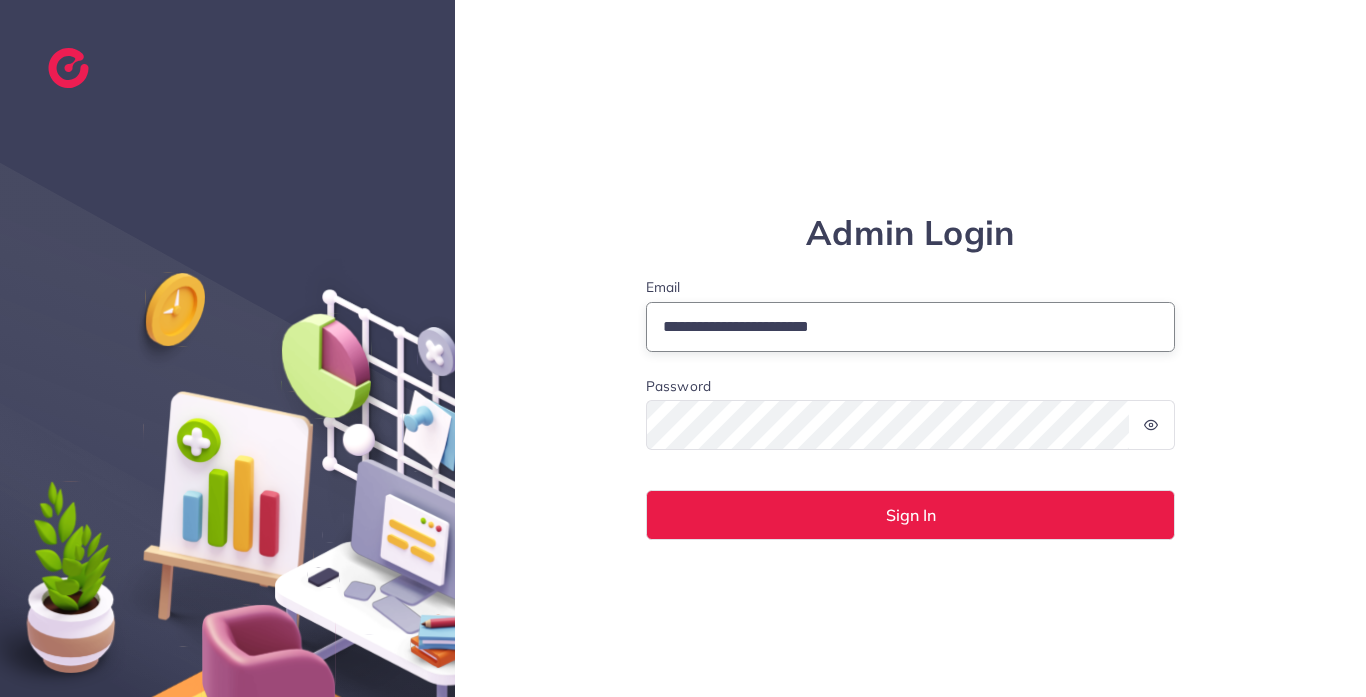 type on "**********" 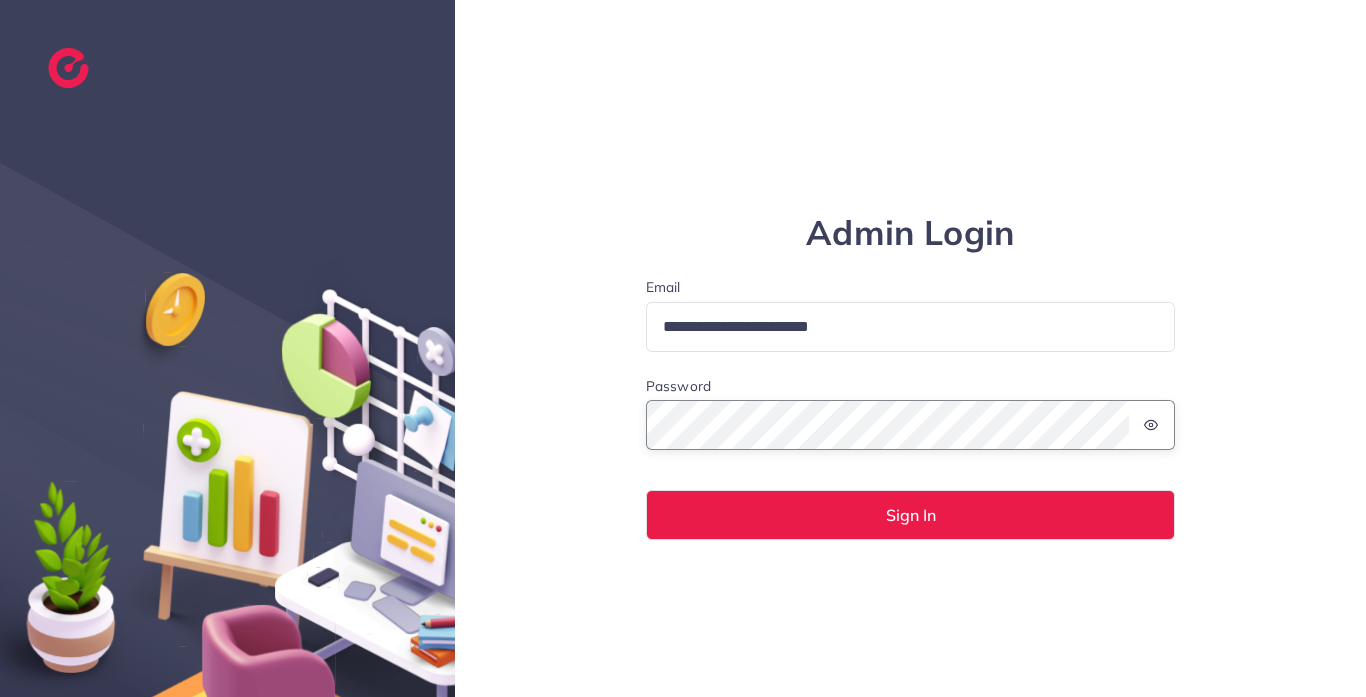 click on "Sign In" at bounding box center (911, 515) 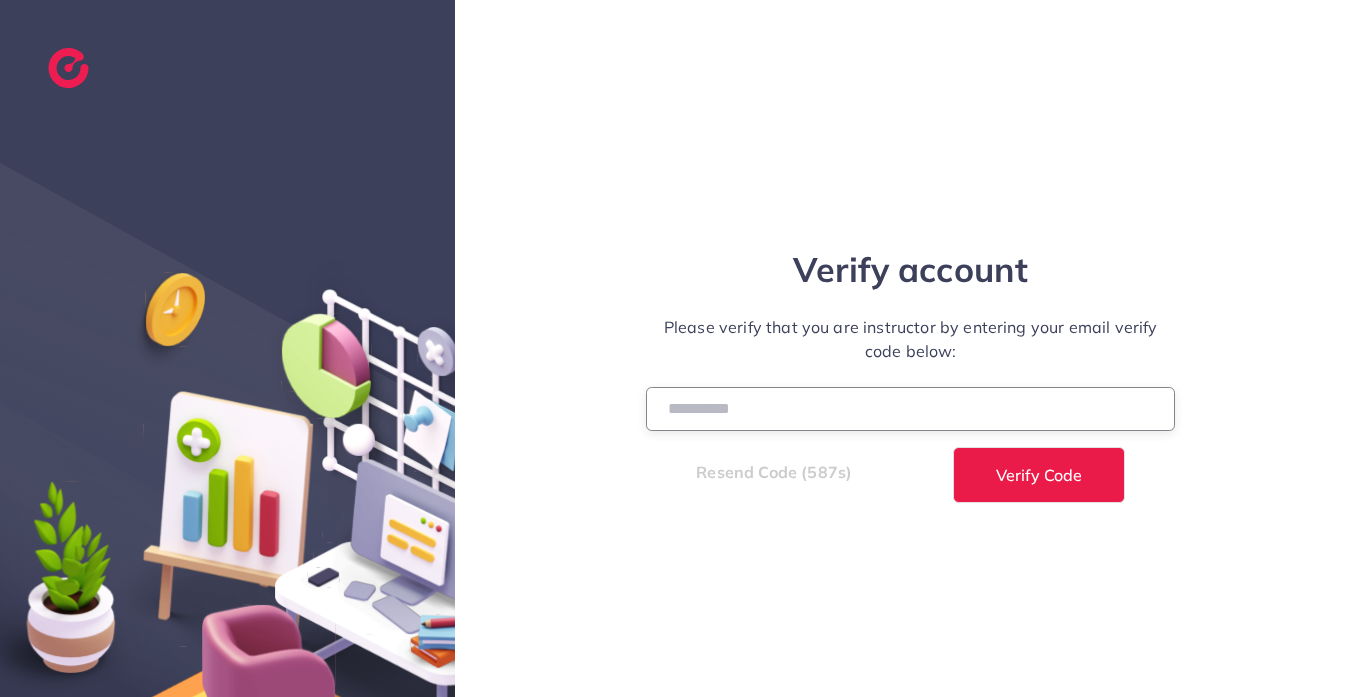 click at bounding box center (911, 408) 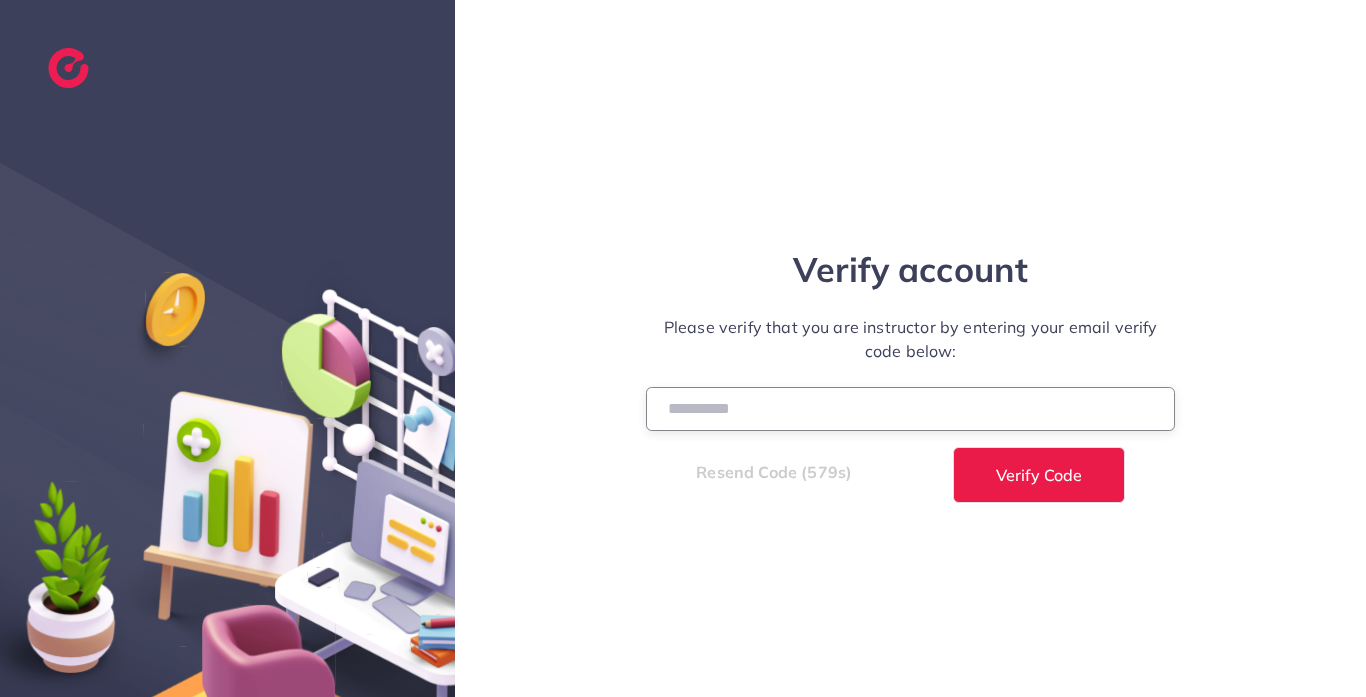 type on "******" 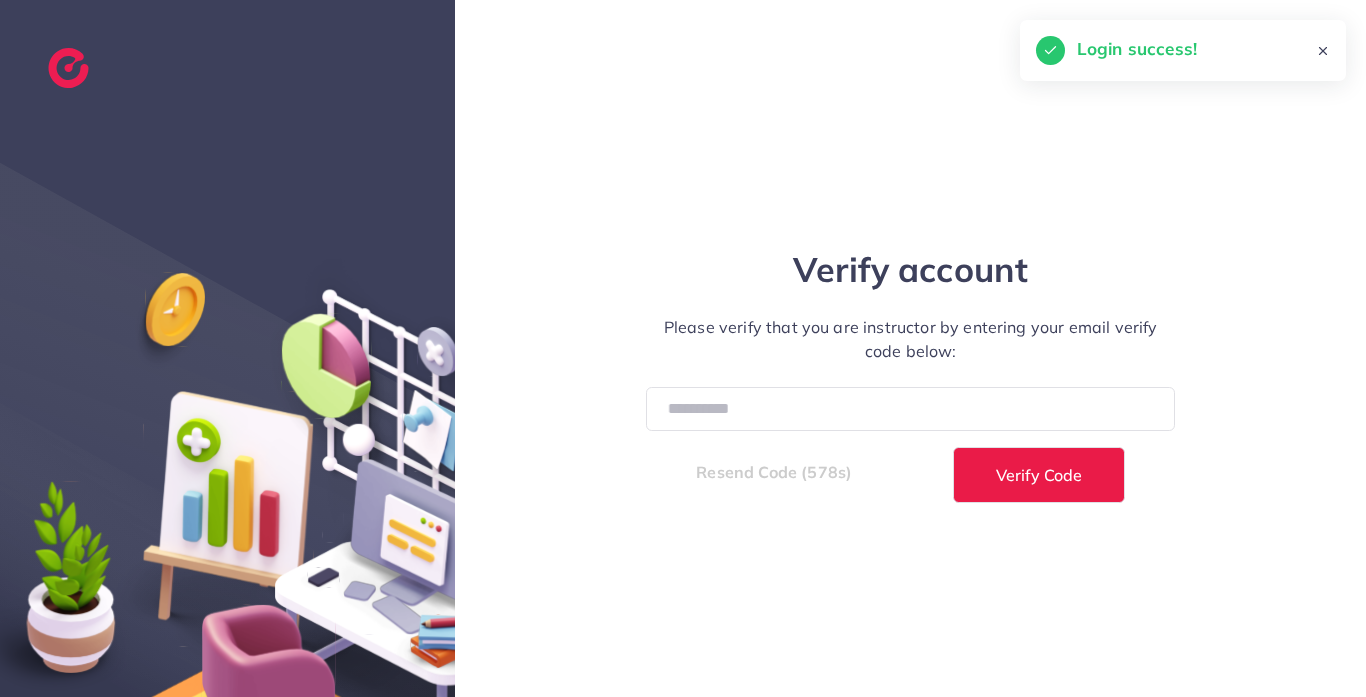 select on "*" 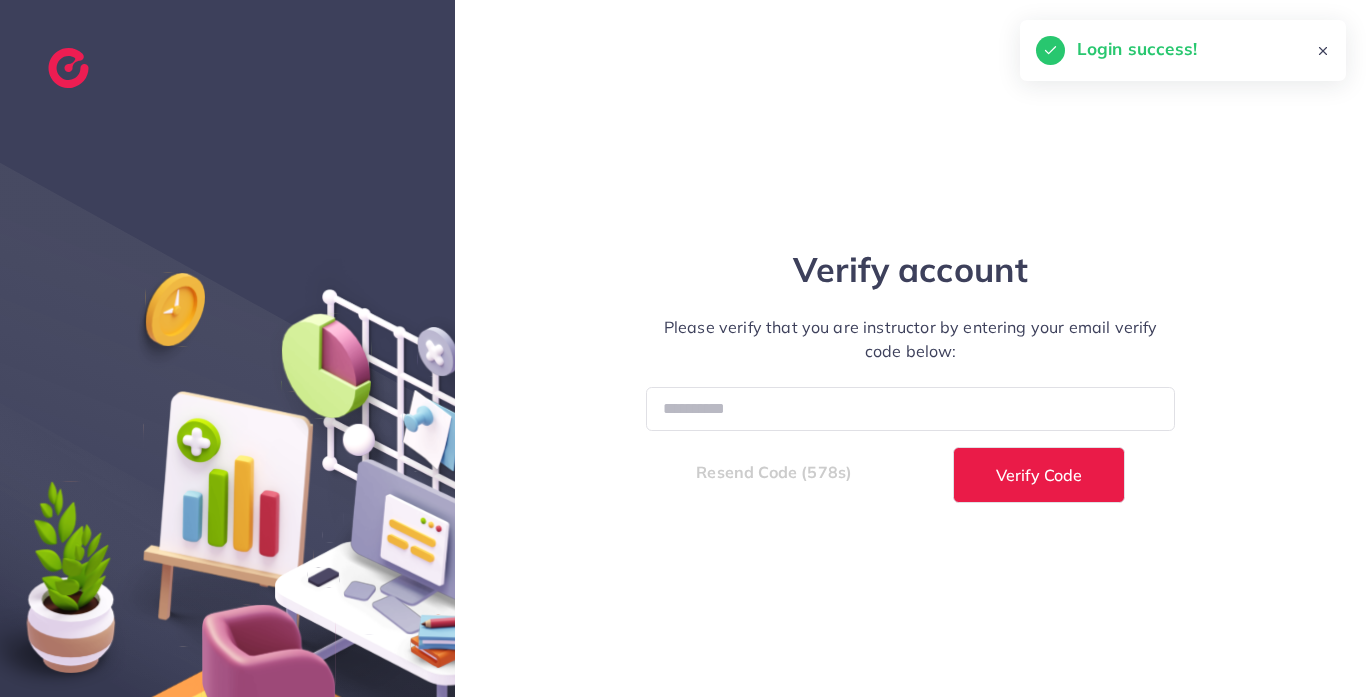 select on "****" 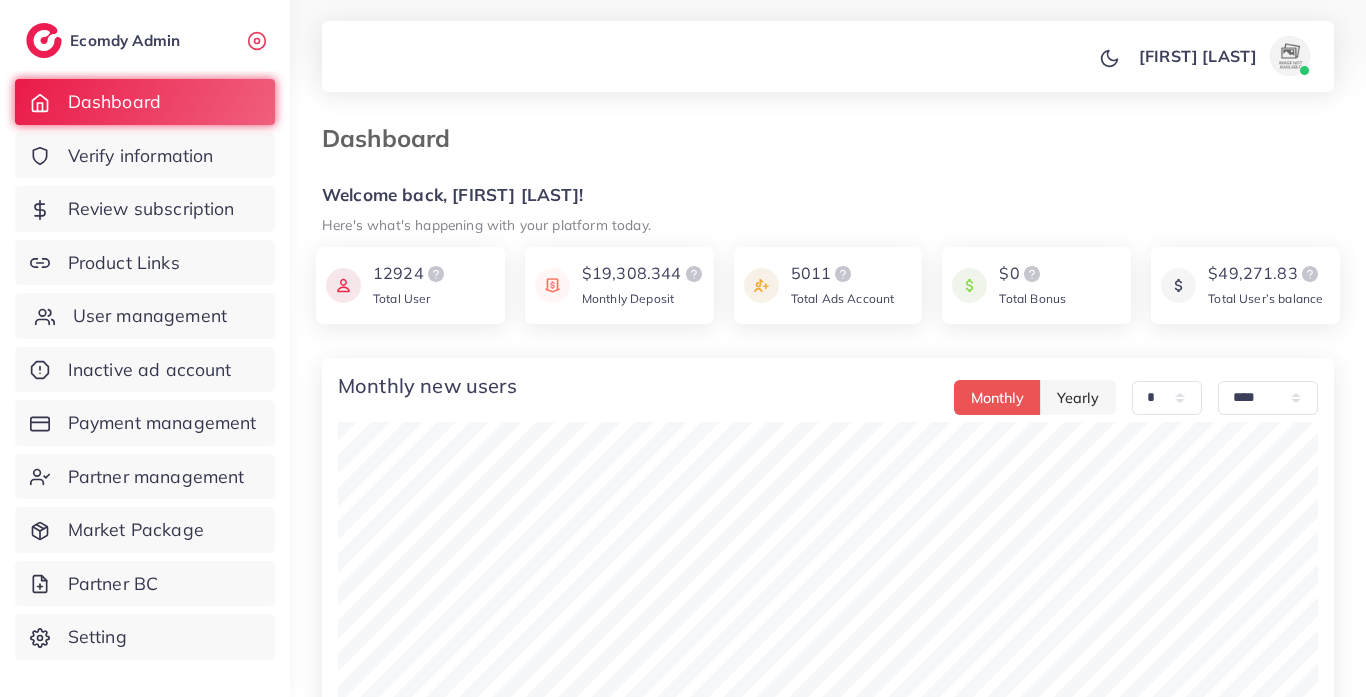 click on "User management" at bounding box center (150, 316) 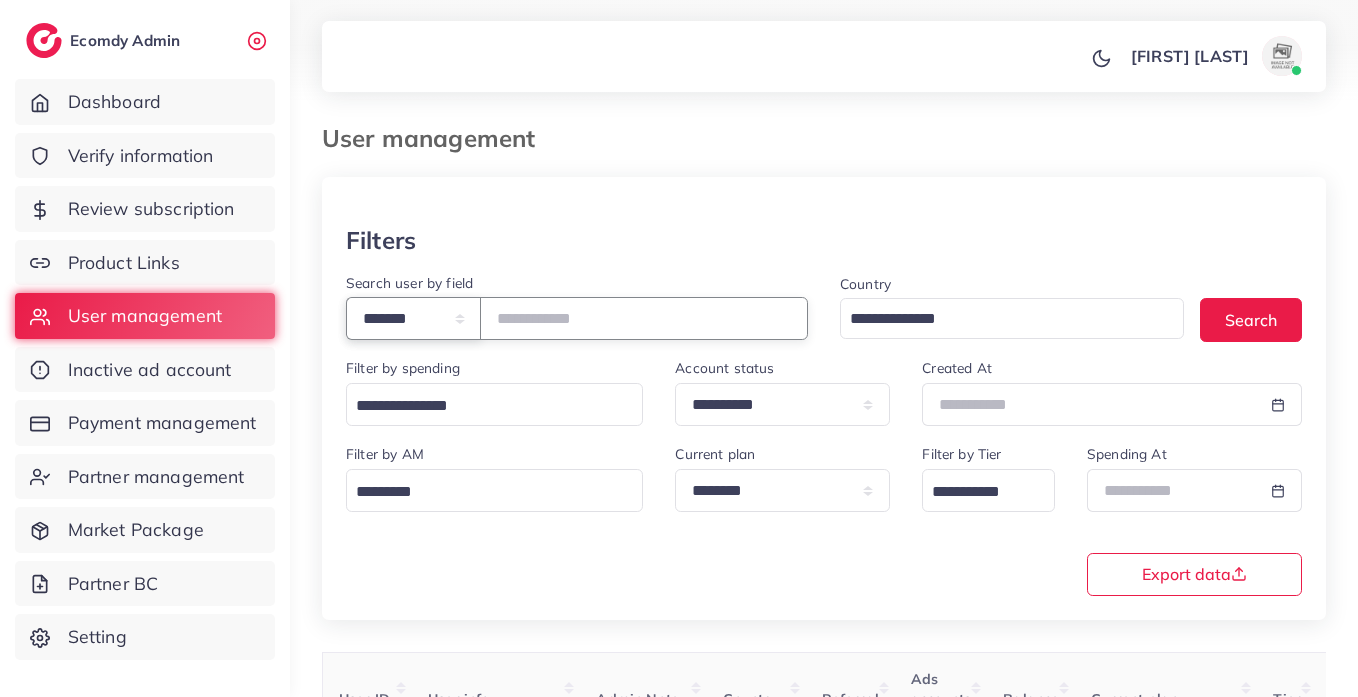 click on "**********" at bounding box center [413, 318] 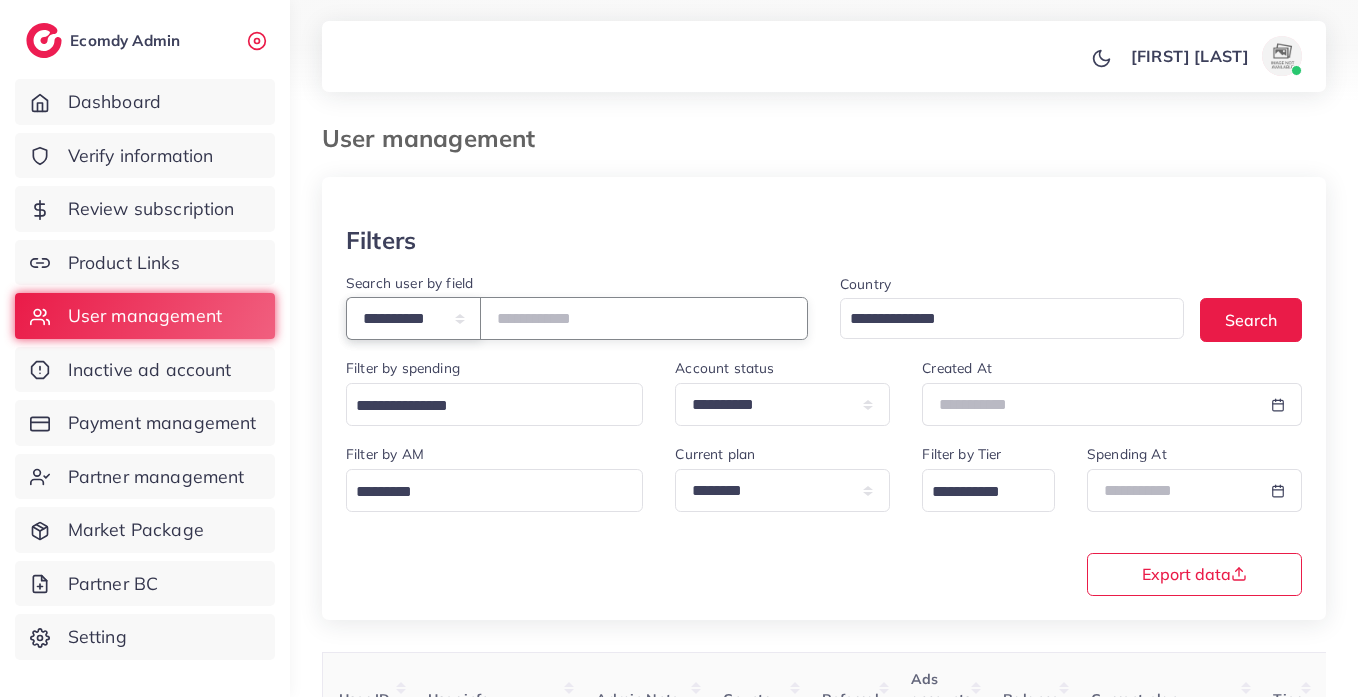 click on "**********" at bounding box center [413, 318] 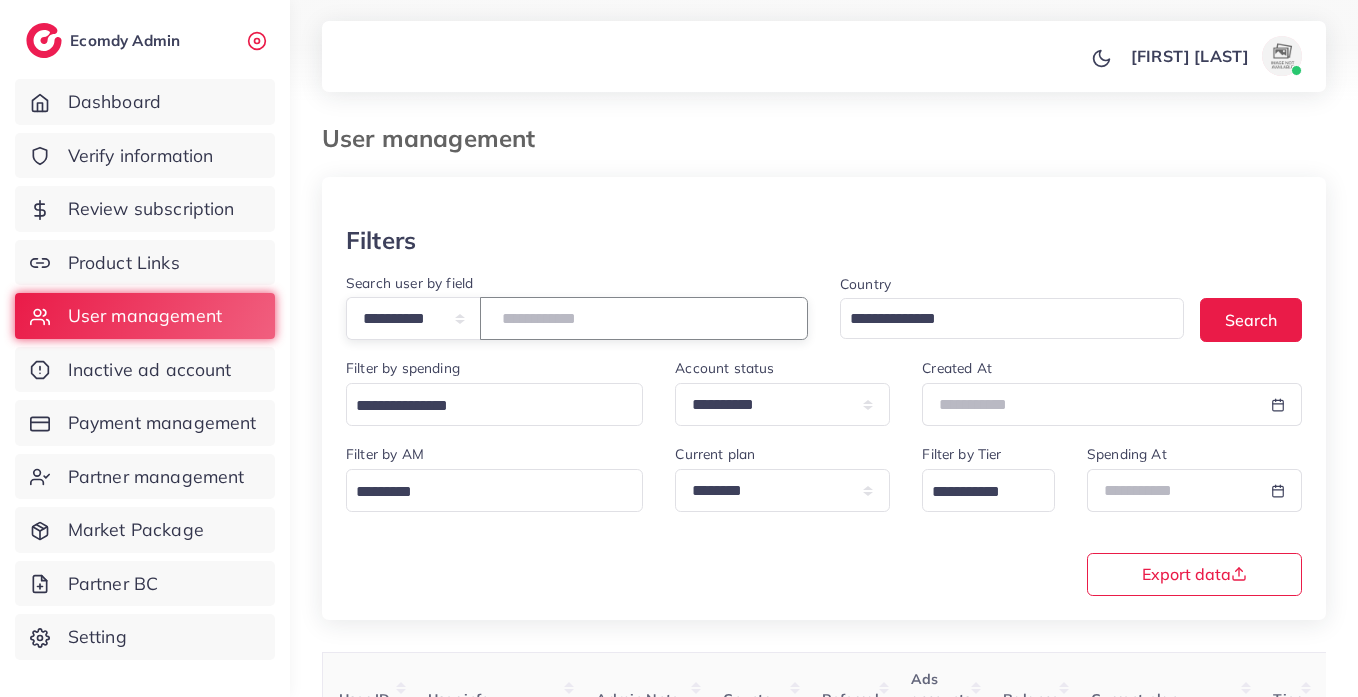 click at bounding box center [644, 318] 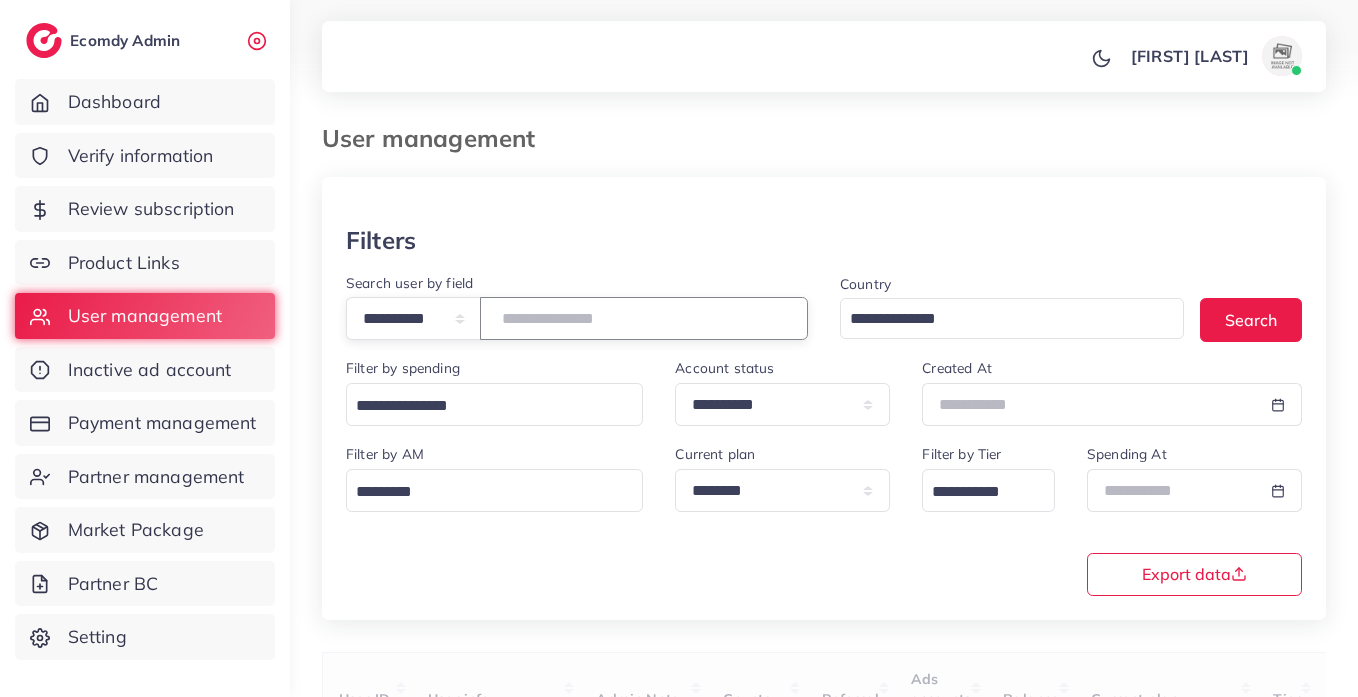 paste on "**********" 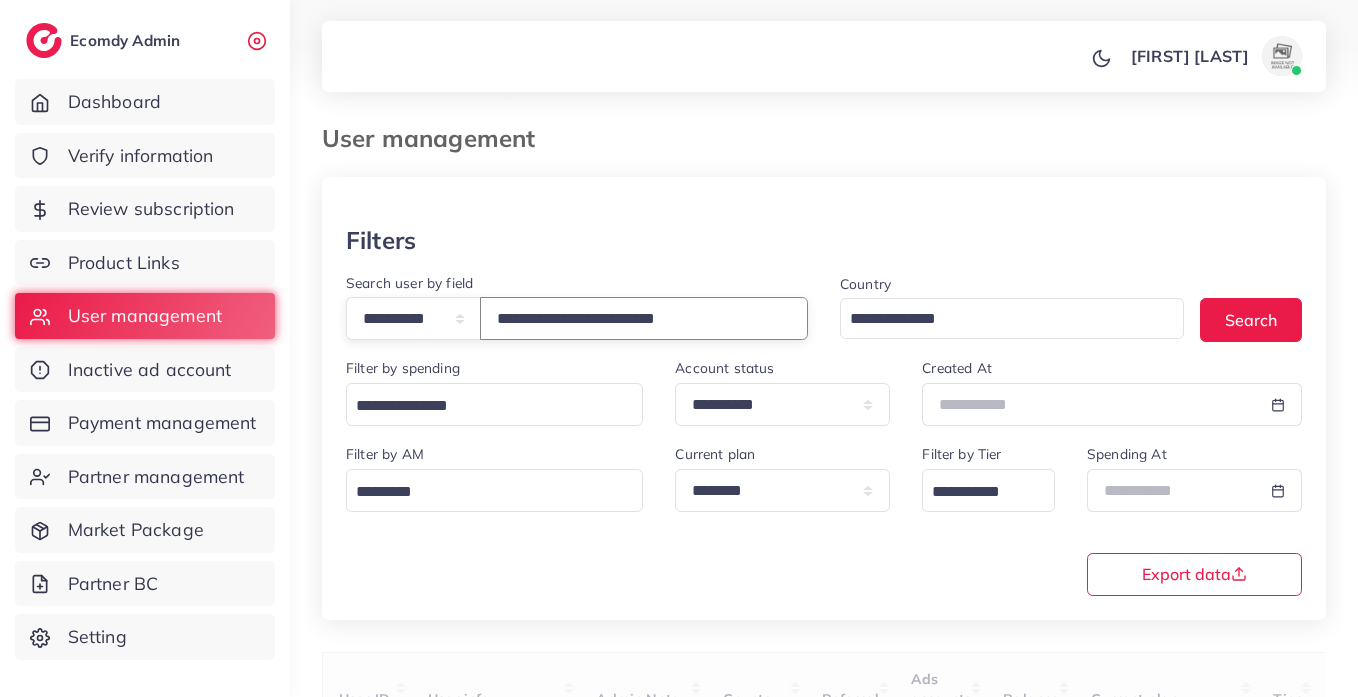 type on "**********" 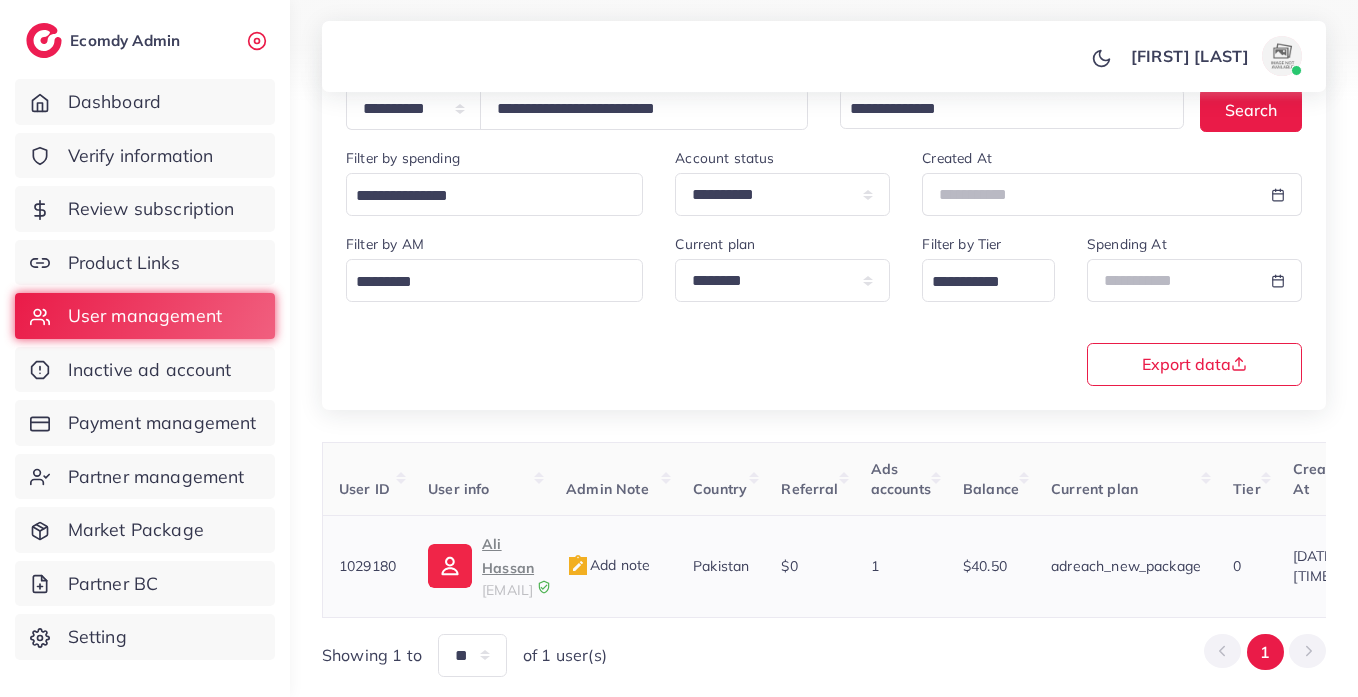scroll, scrollTop: 260, scrollLeft: 0, axis: vertical 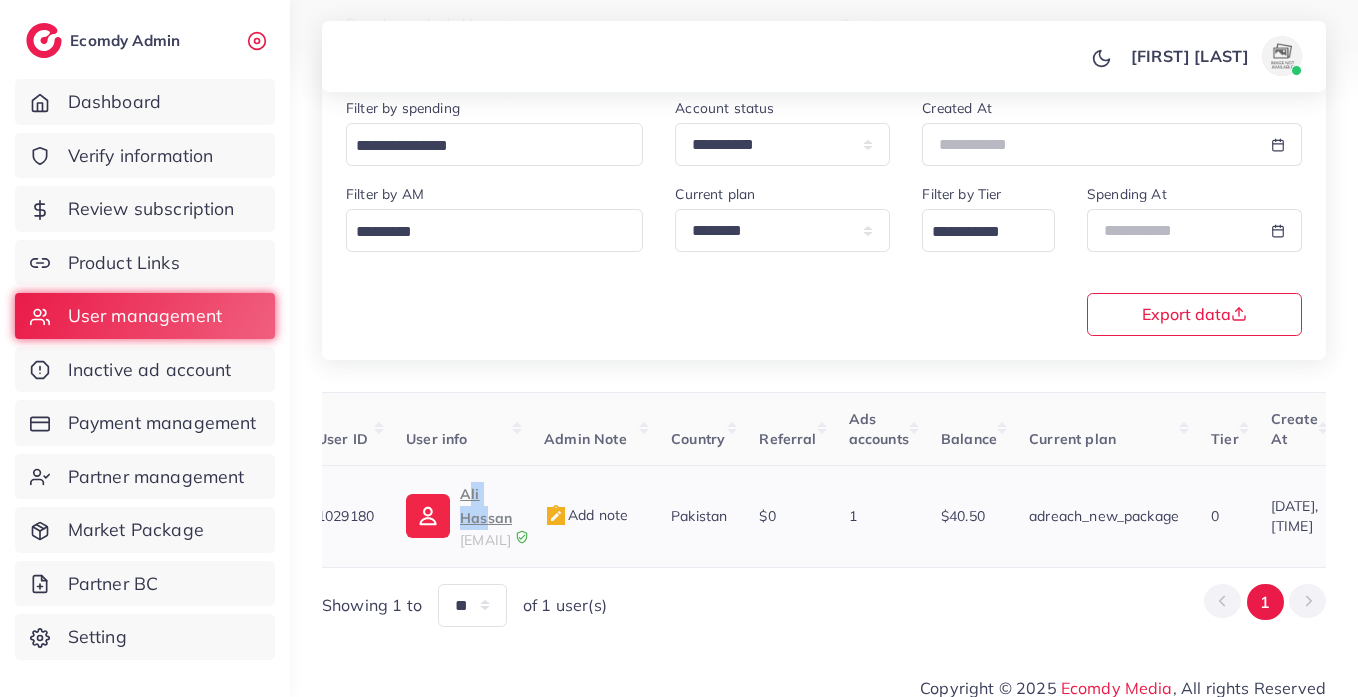 click on "Ali Hassan  zyracollection99@gmail.com" at bounding box center [459, 516] 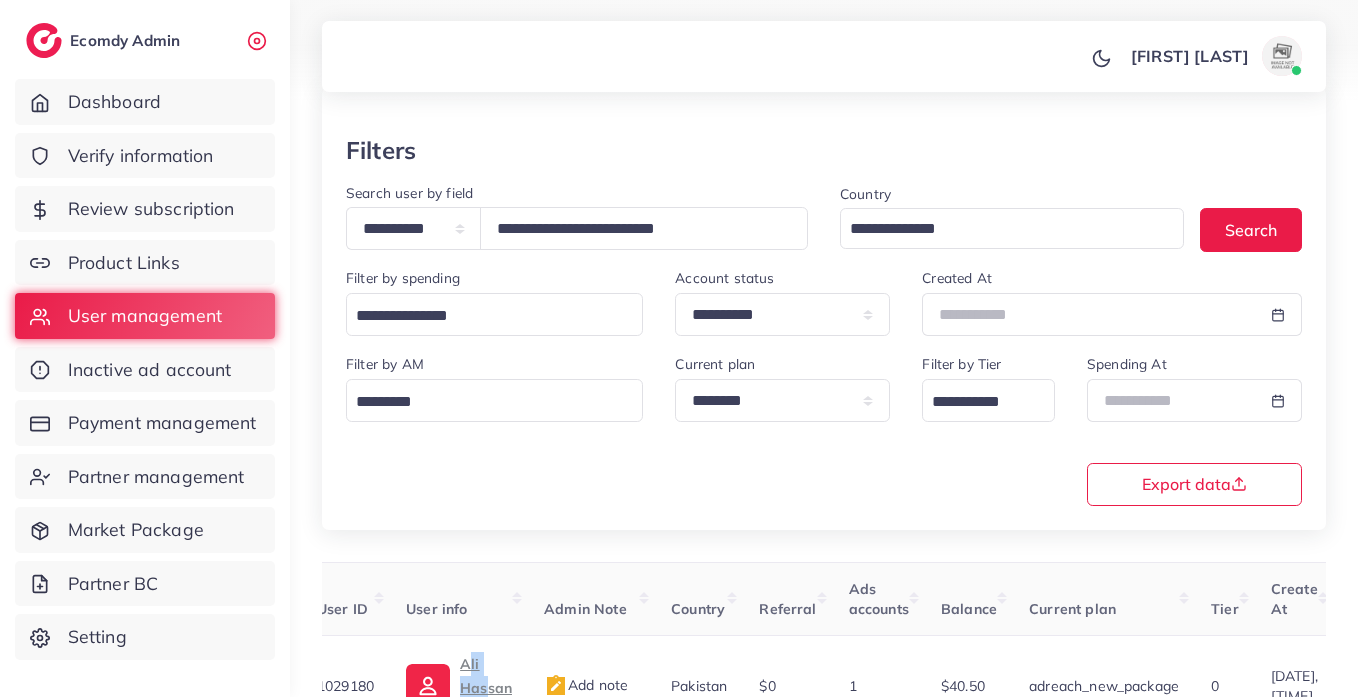 scroll, scrollTop: 0, scrollLeft: 0, axis: both 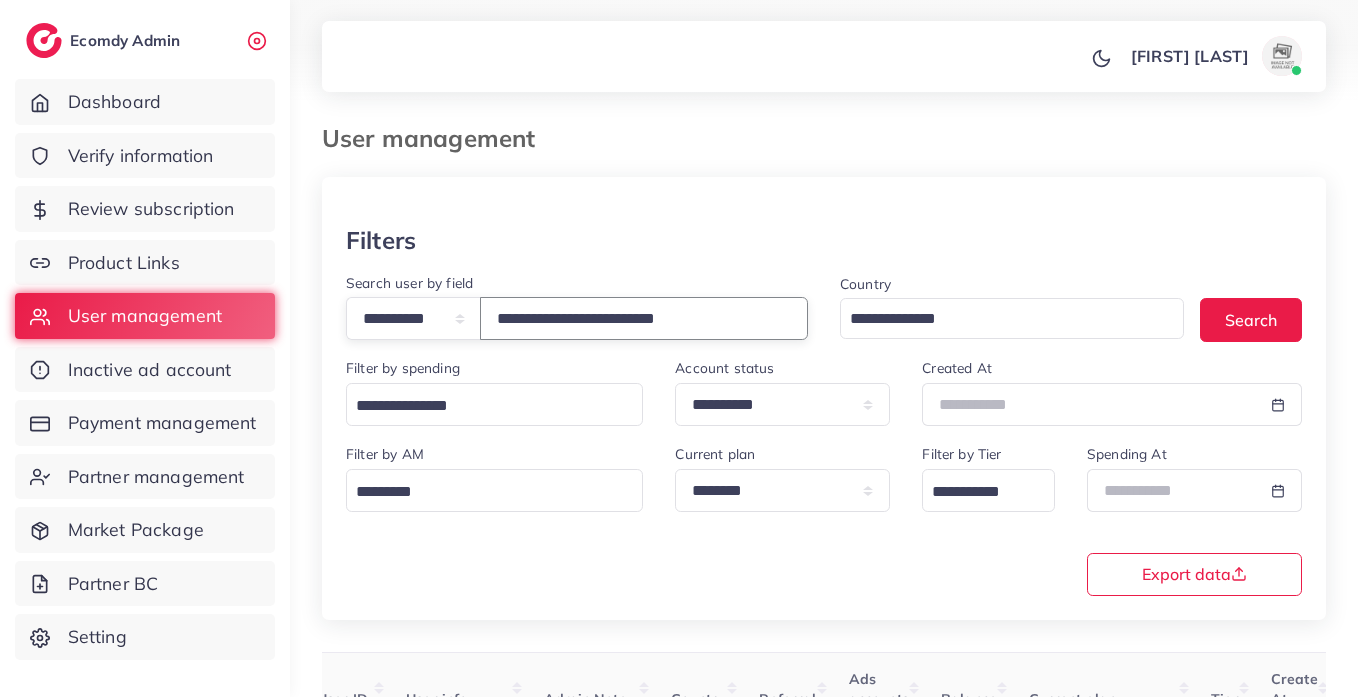 click on "**********" at bounding box center (644, 318) 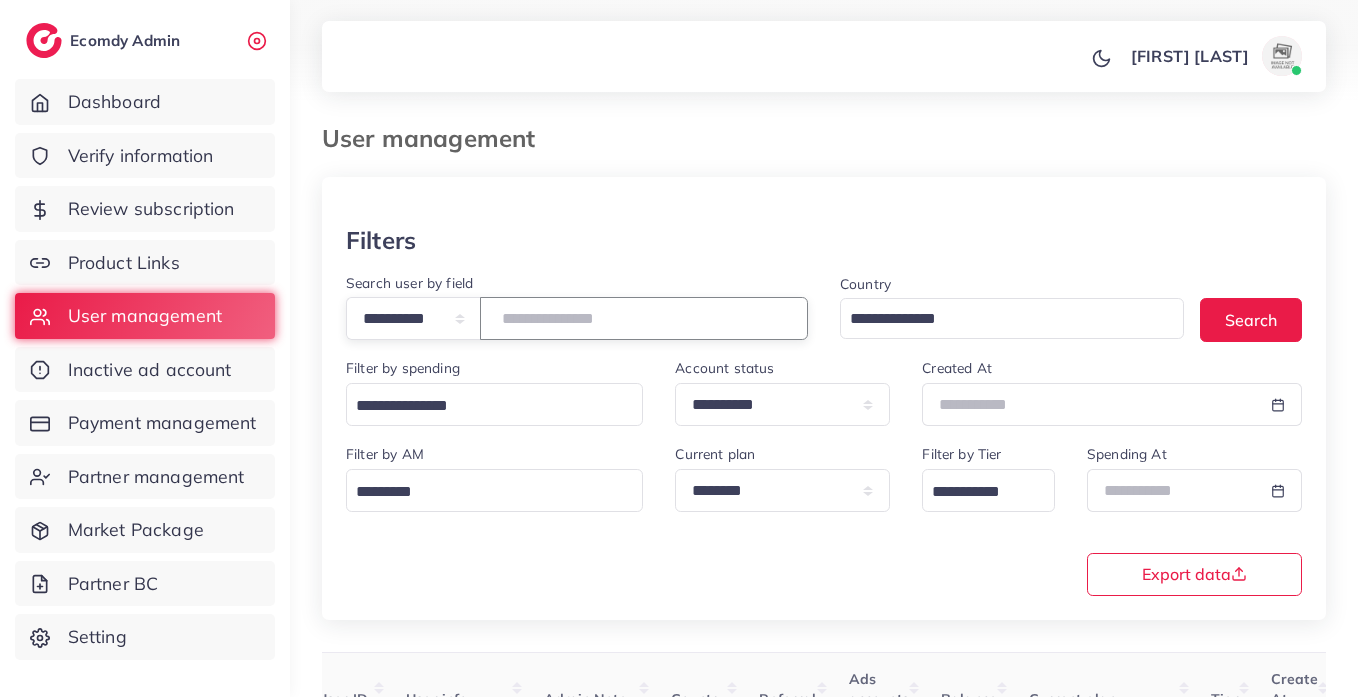 paste on "**********" 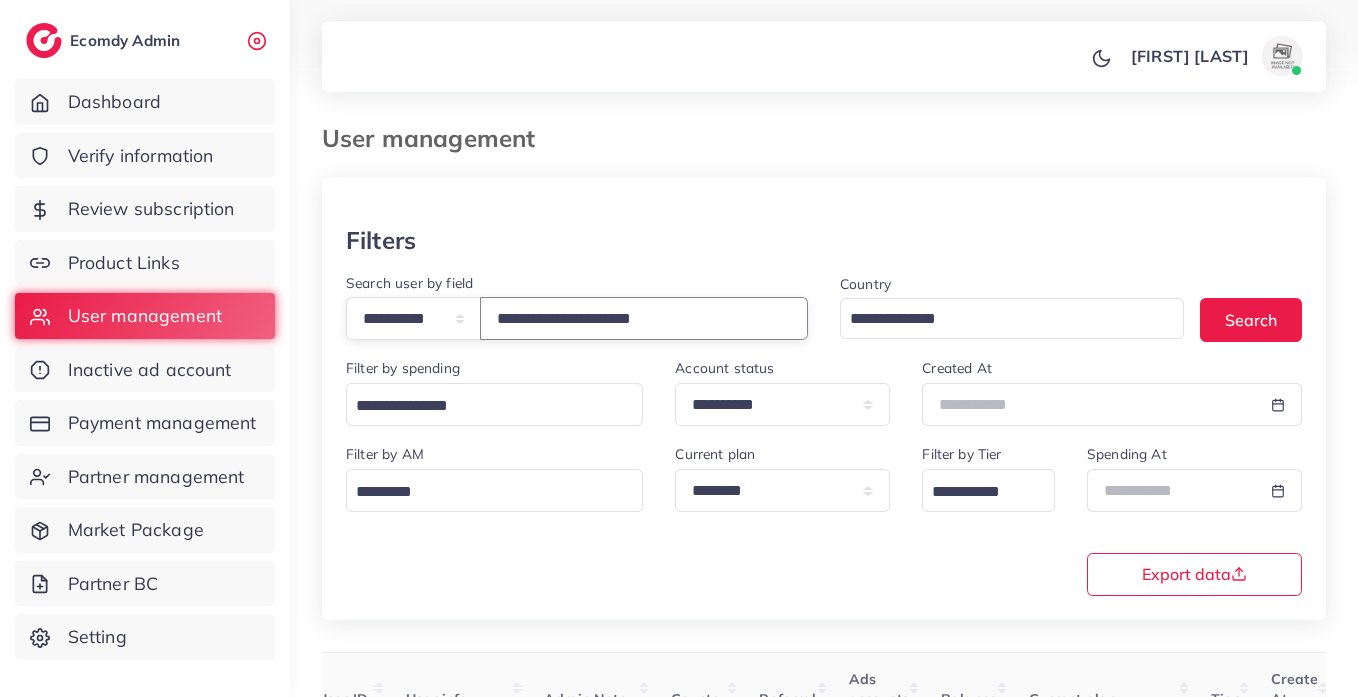 type on "**********" 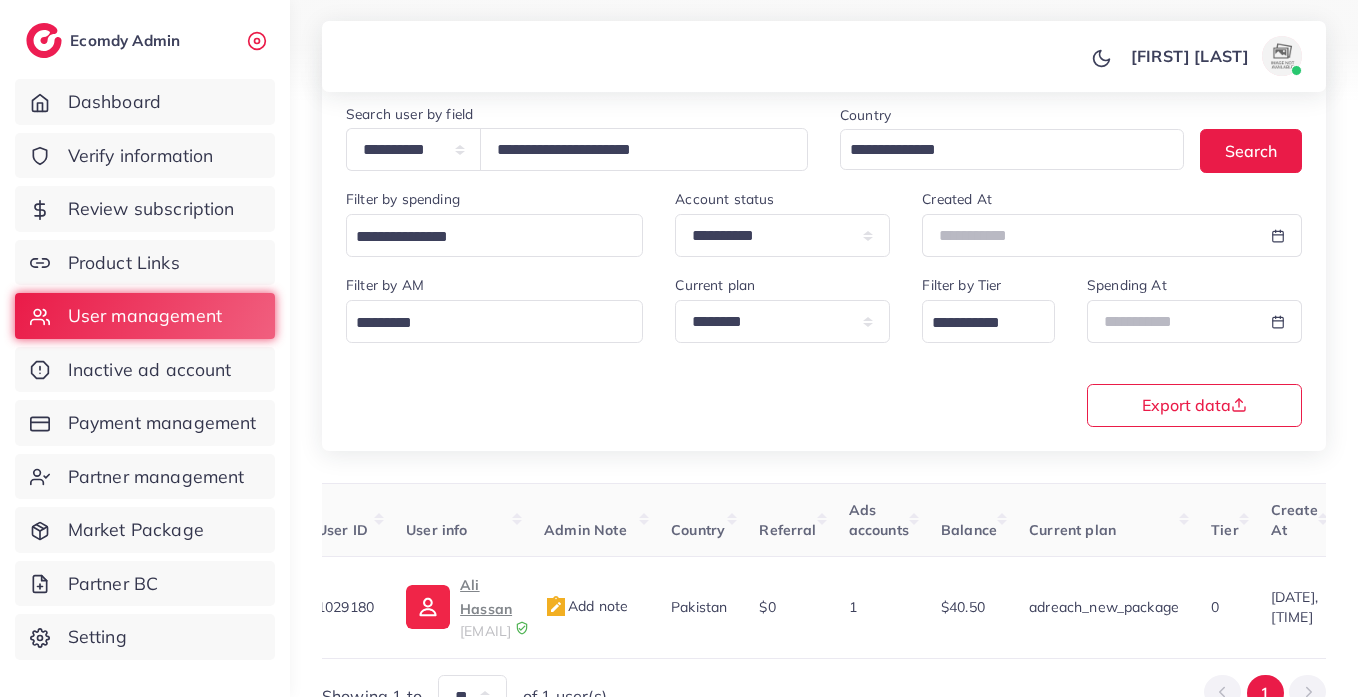 scroll, scrollTop: 260, scrollLeft: 0, axis: vertical 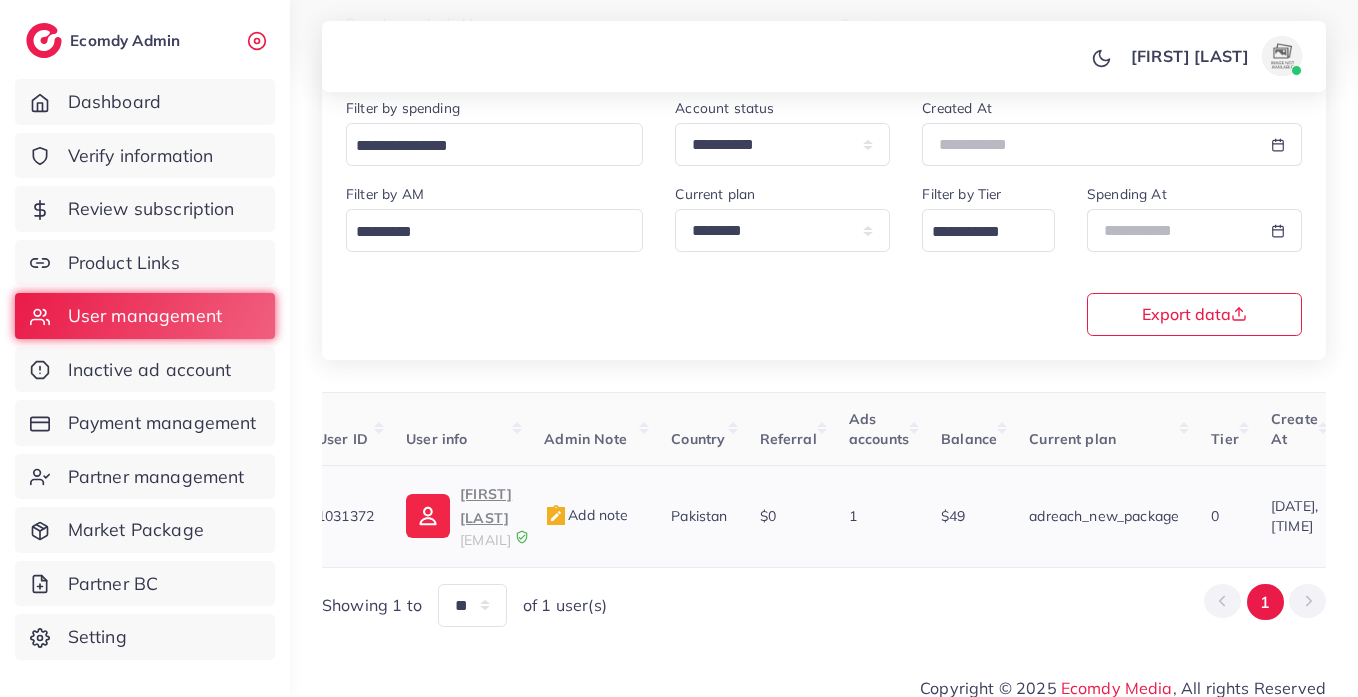 click on "Salman Khan" at bounding box center [486, 506] 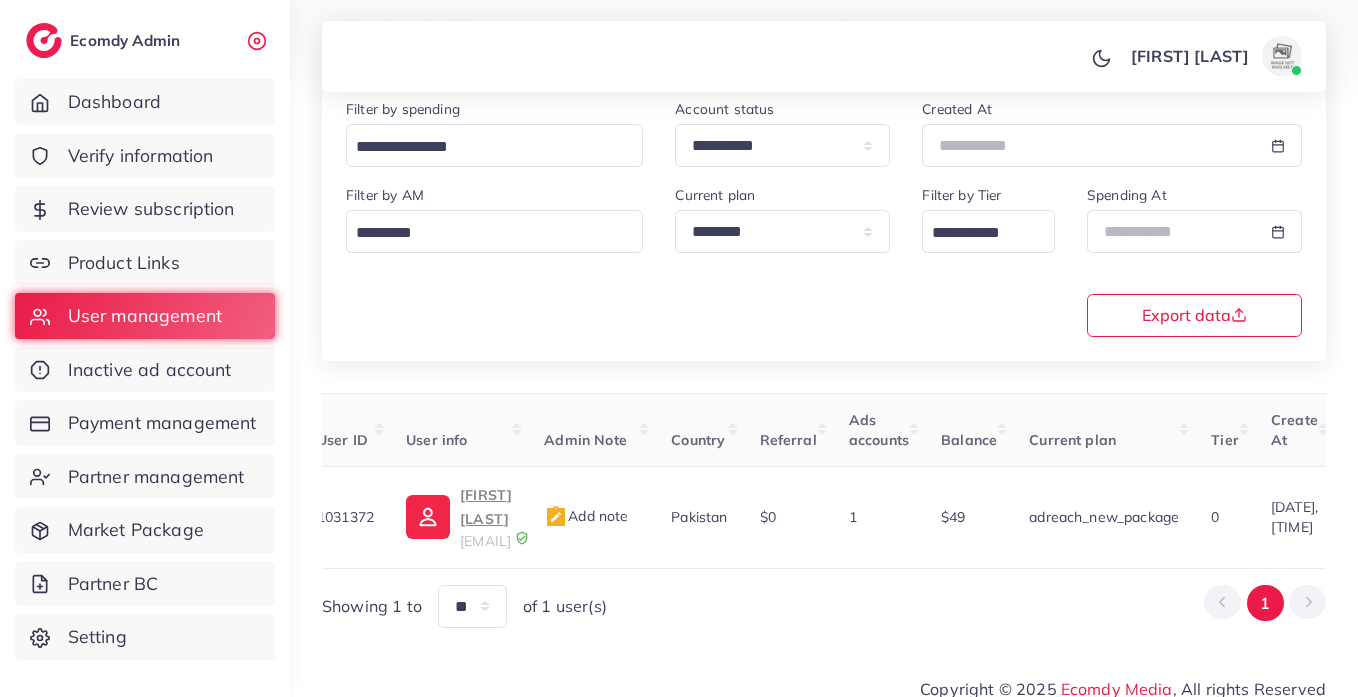 scroll, scrollTop: 260, scrollLeft: 0, axis: vertical 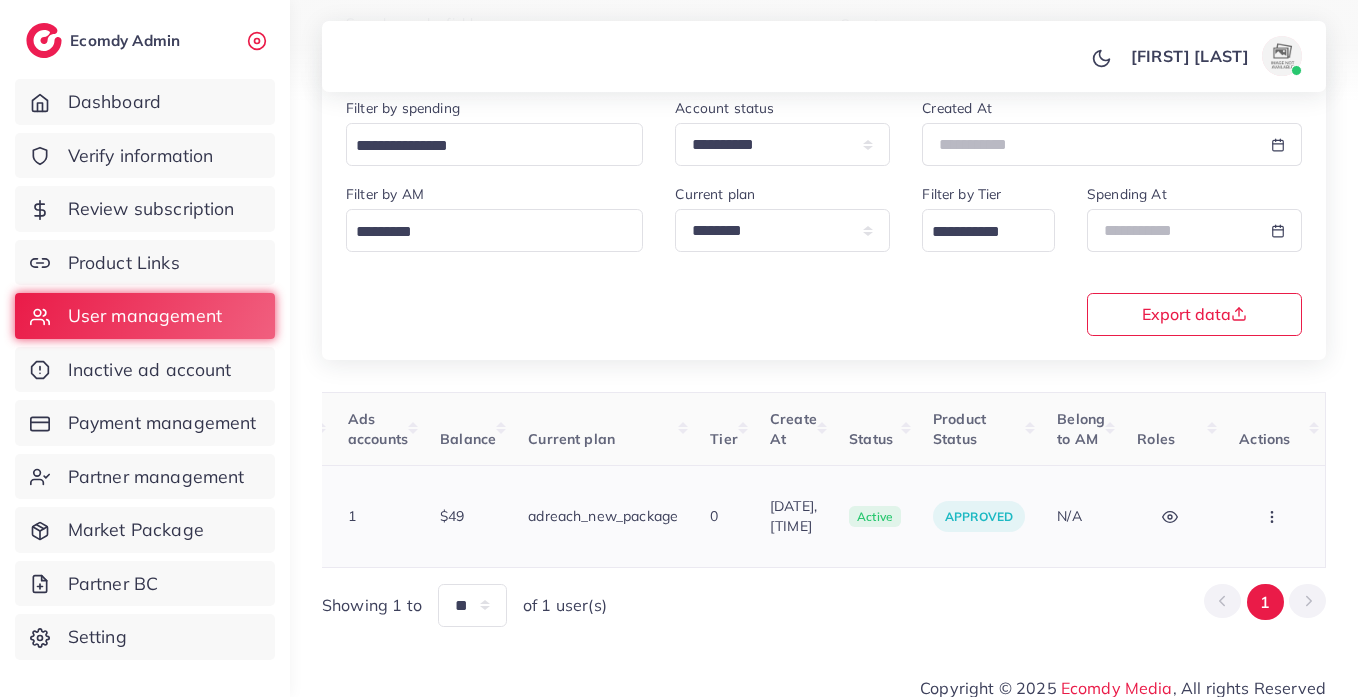 click 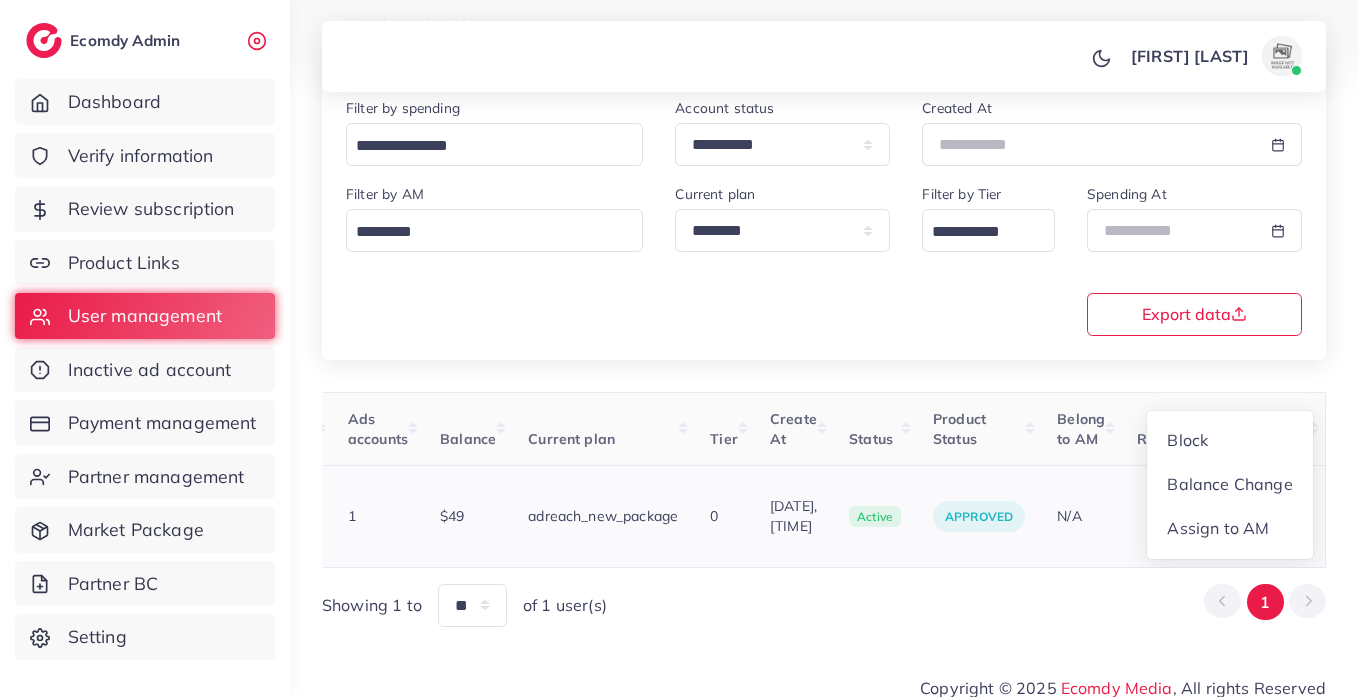 scroll, scrollTop: 2, scrollLeft: 675, axis: both 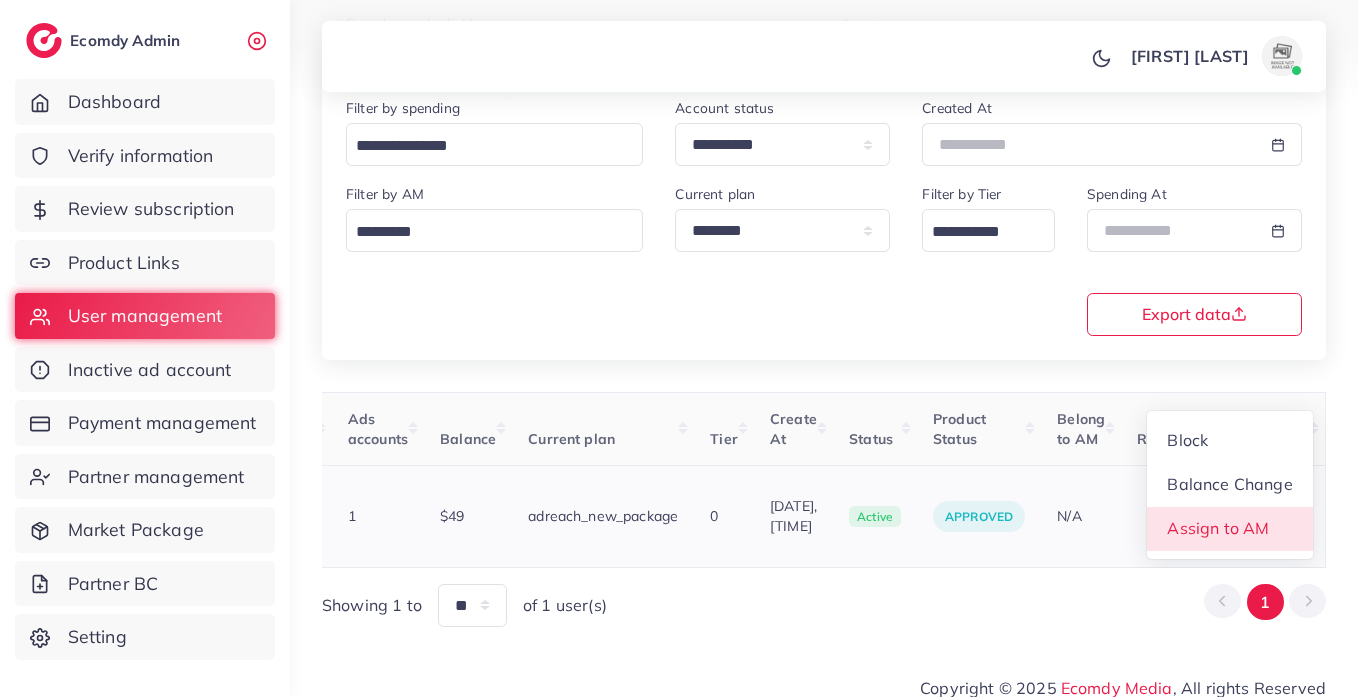 click on "Assign to AM" at bounding box center [1230, 529] 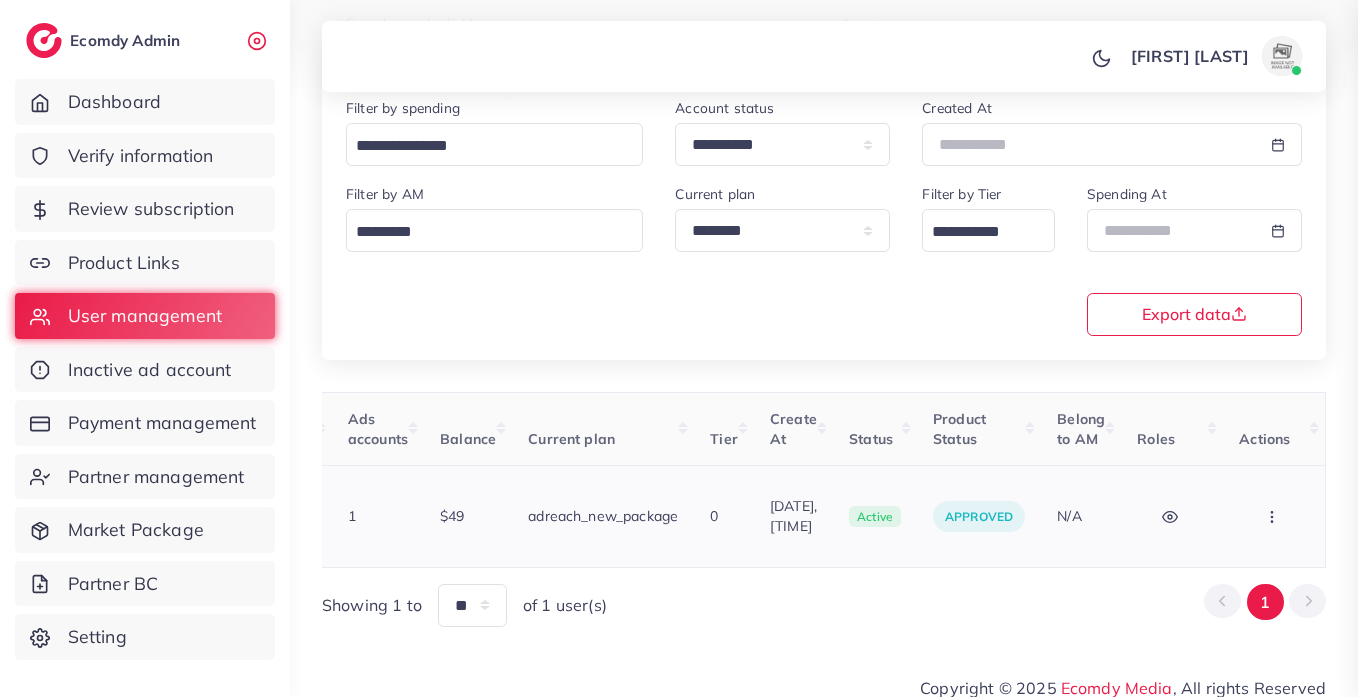 scroll, scrollTop: 0, scrollLeft: 675, axis: horizontal 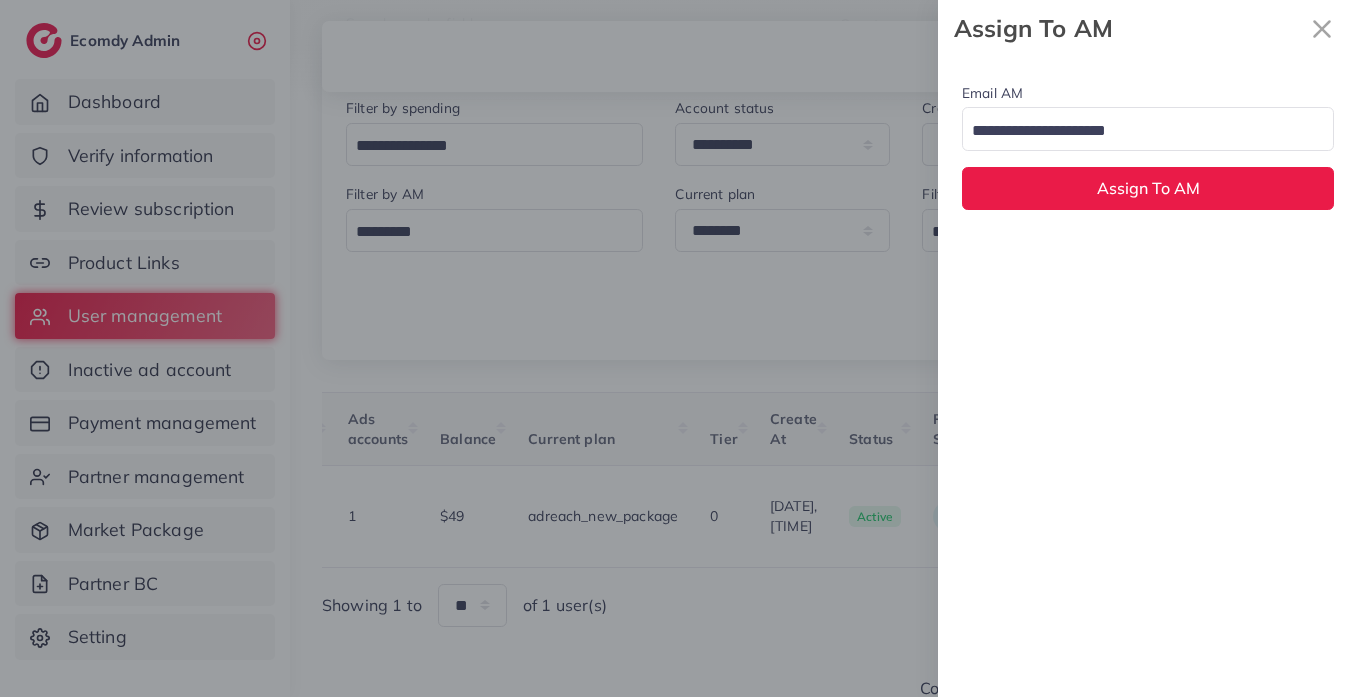 click at bounding box center [1136, 131] 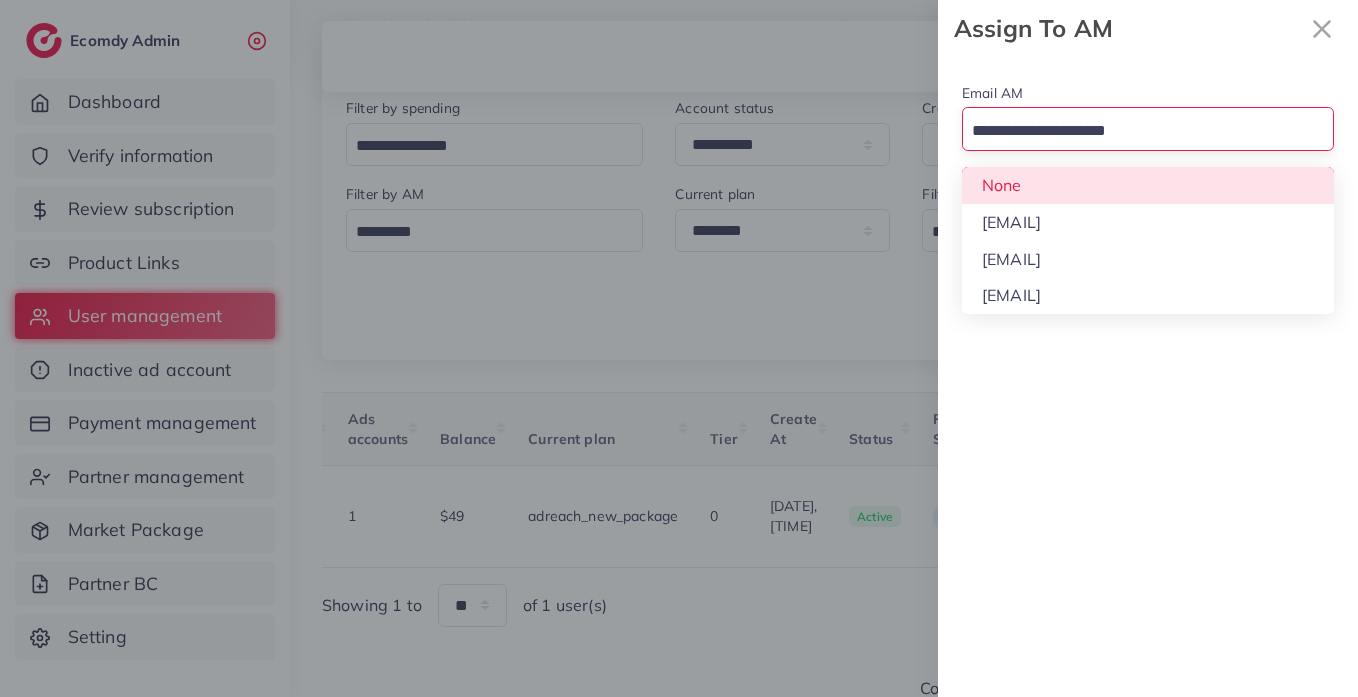 click on "Email AM            Loading...
None
hadibaaslam@gmail.com
natashashahid163@gmail.com
wajahat@adreach.agency
Assign To AM" at bounding box center (1148, 145) 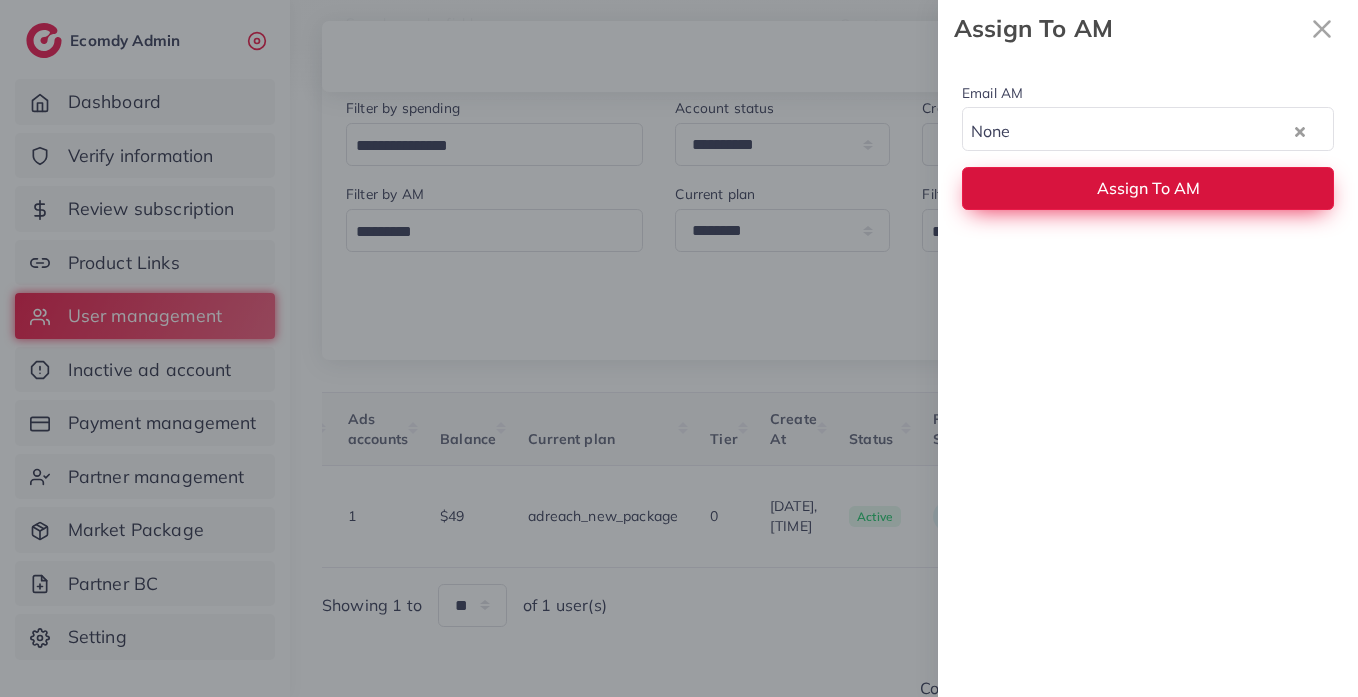 click on "Assign To AM" at bounding box center (1148, 188) 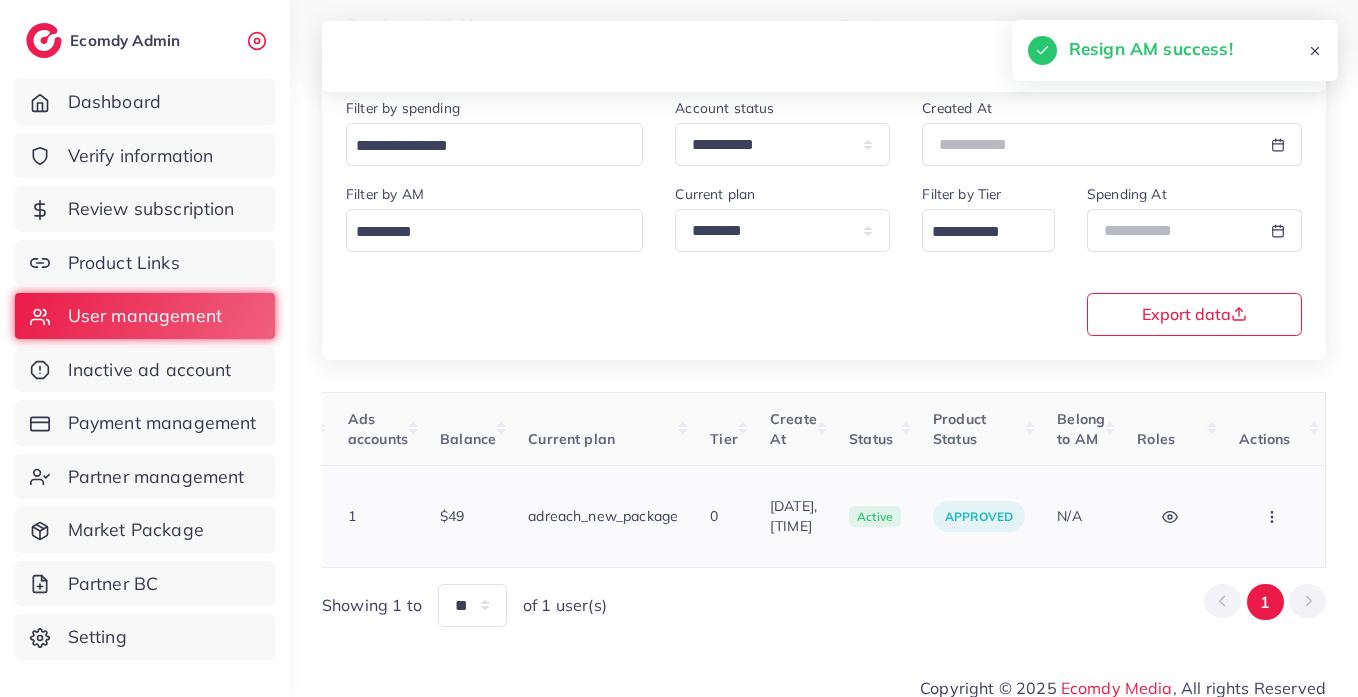 click at bounding box center (1274, 516) 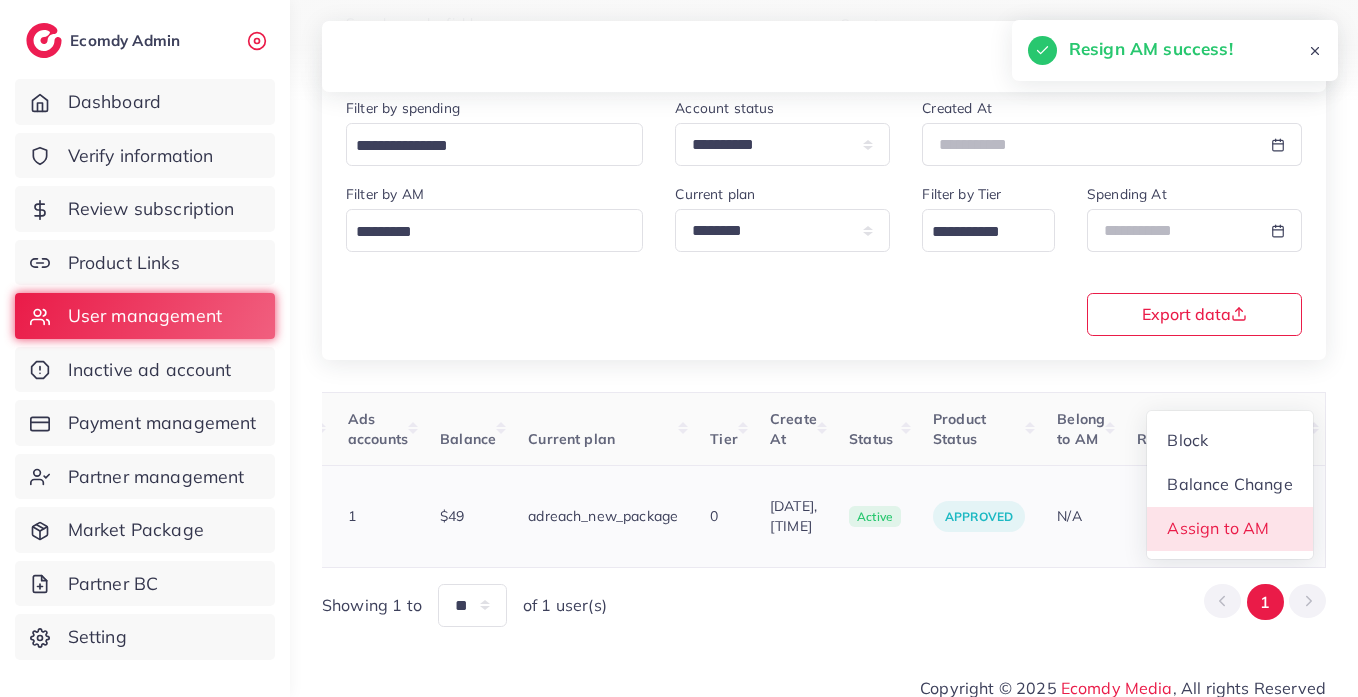 click on "Assign to AM" at bounding box center (1230, 529) 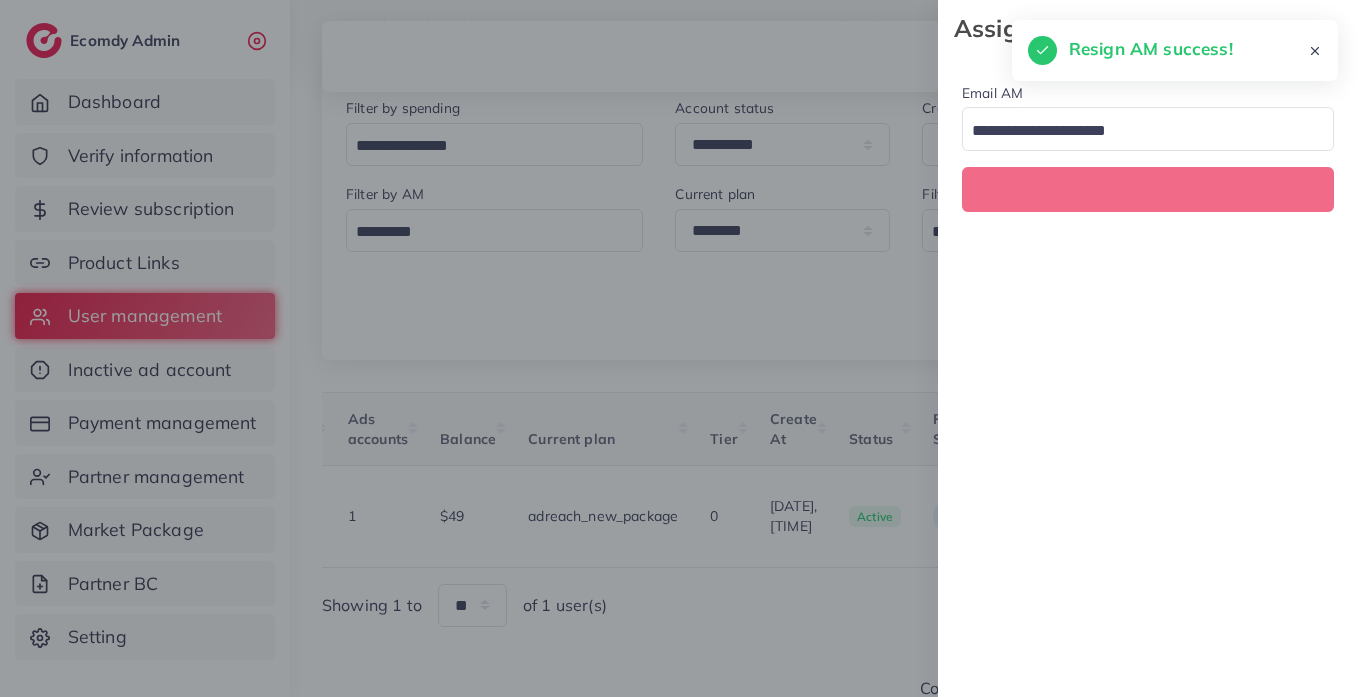 scroll, scrollTop: 0, scrollLeft: 675, axis: horizontal 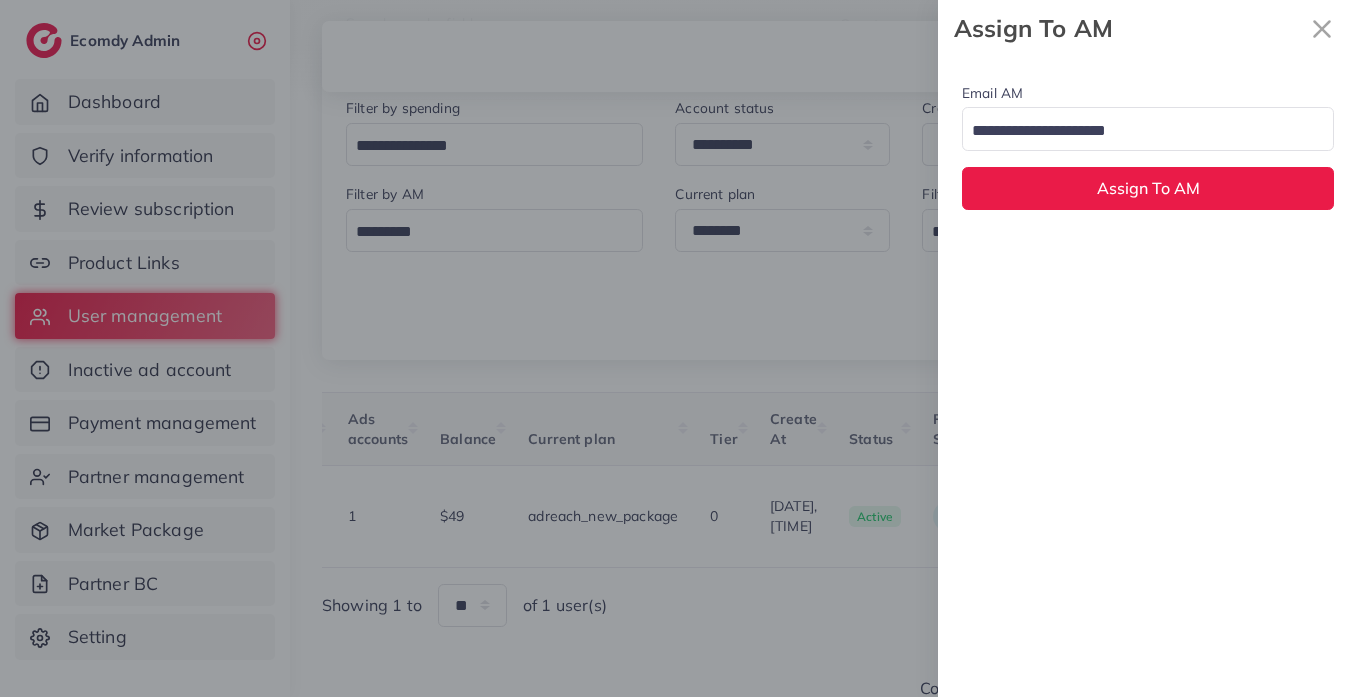click at bounding box center (1136, 131) 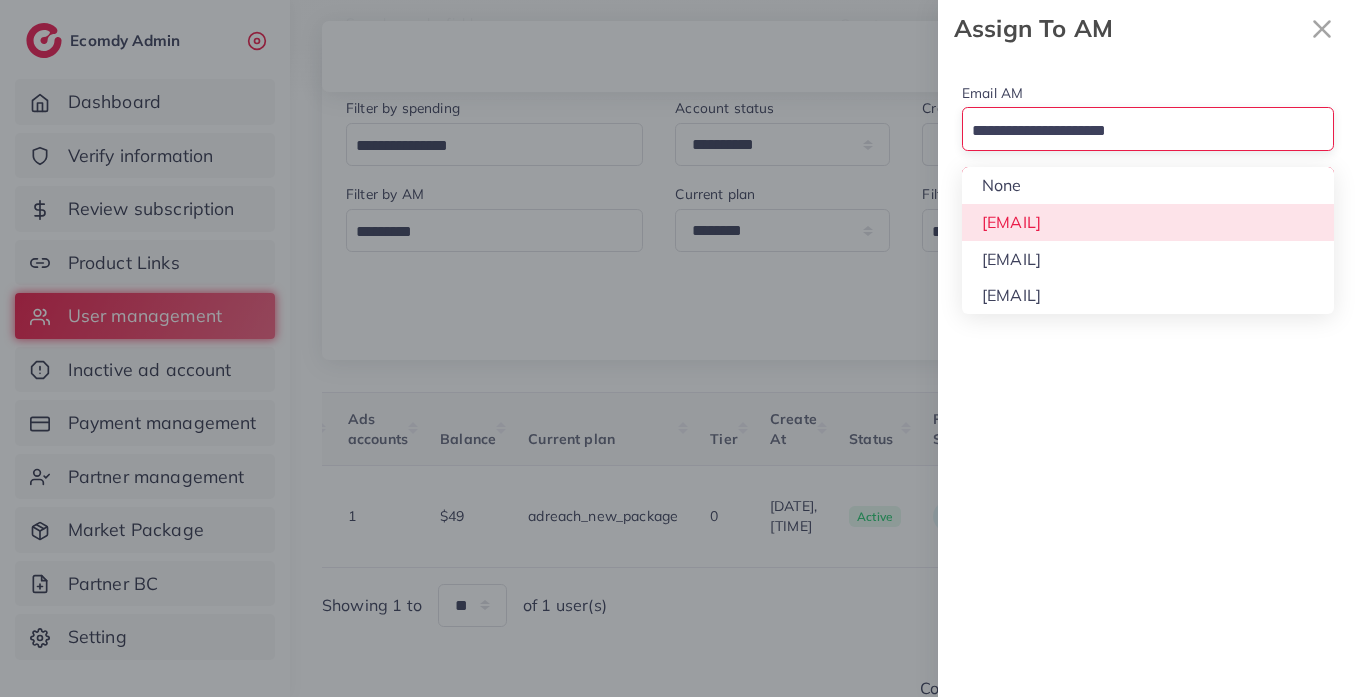 click on "Email AM            Loading...
None
hadibaaslam@gmail.com
natashashahid163@gmail.com
wajahat@adreach.agency
Assign To AM" at bounding box center [1148, 145] 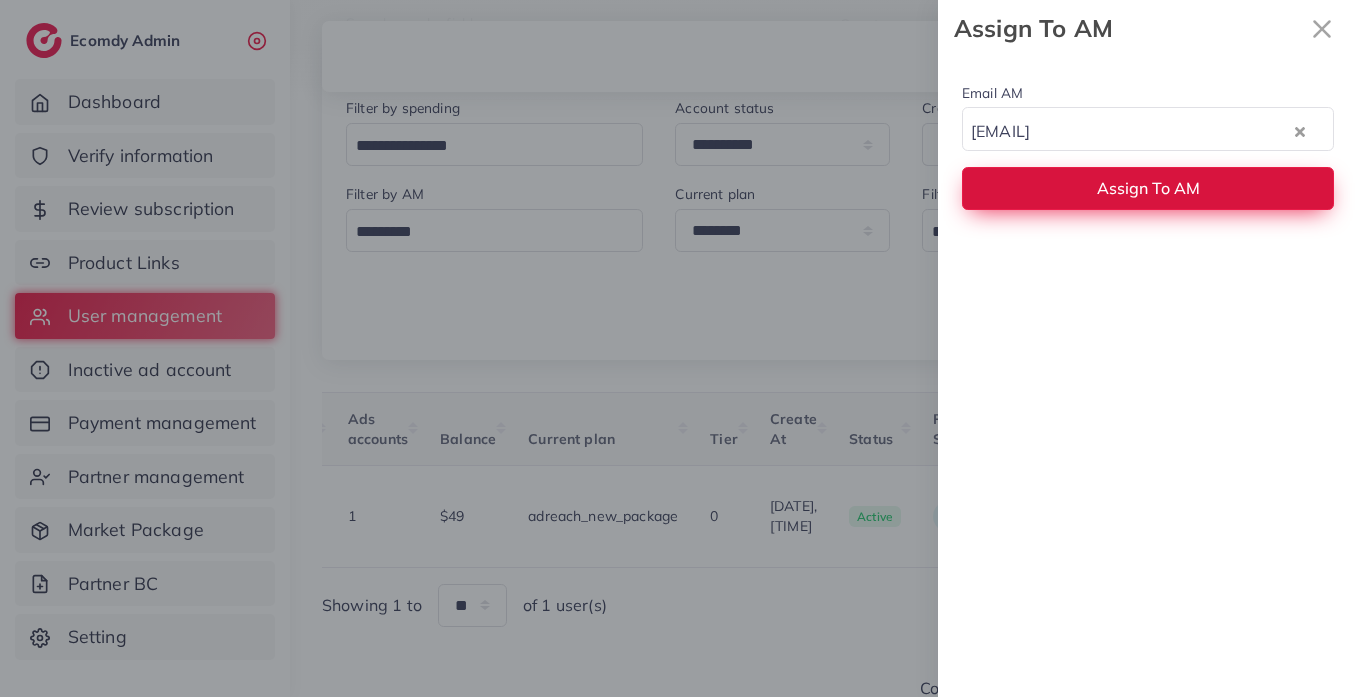 click on "Assign To AM" at bounding box center (1148, 188) 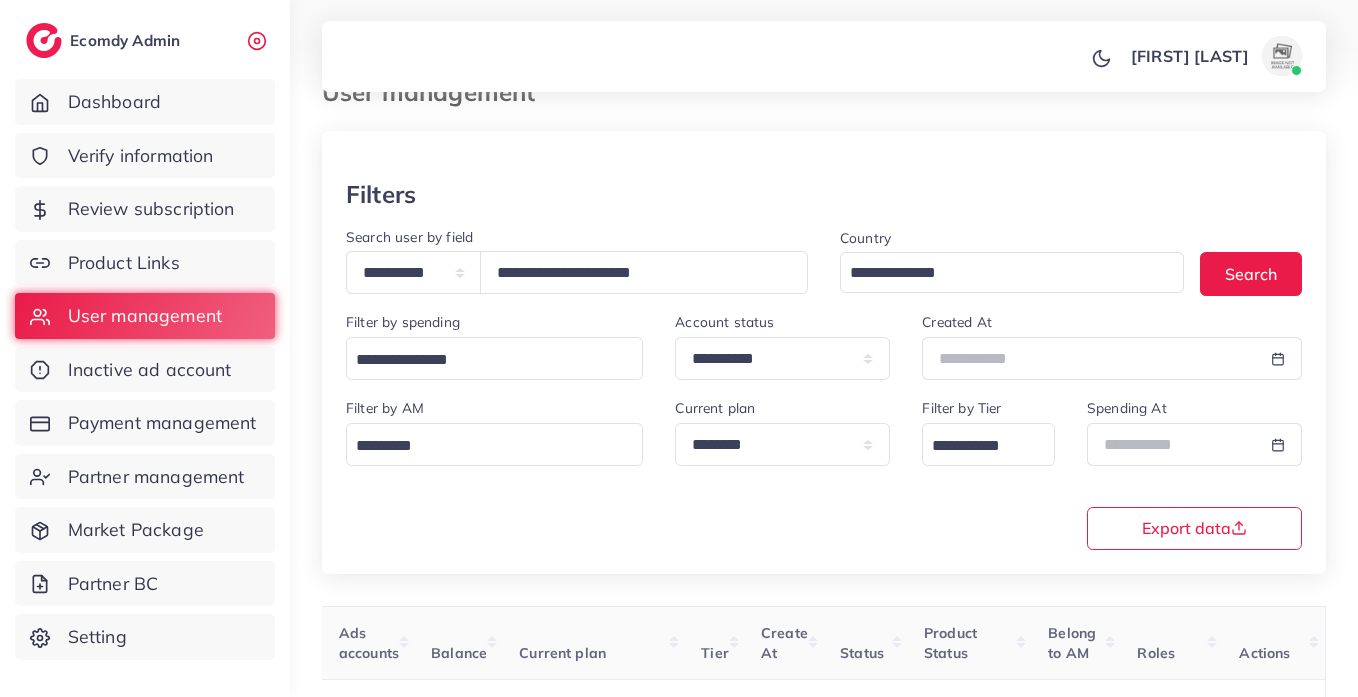 scroll, scrollTop: 0, scrollLeft: 0, axis: both 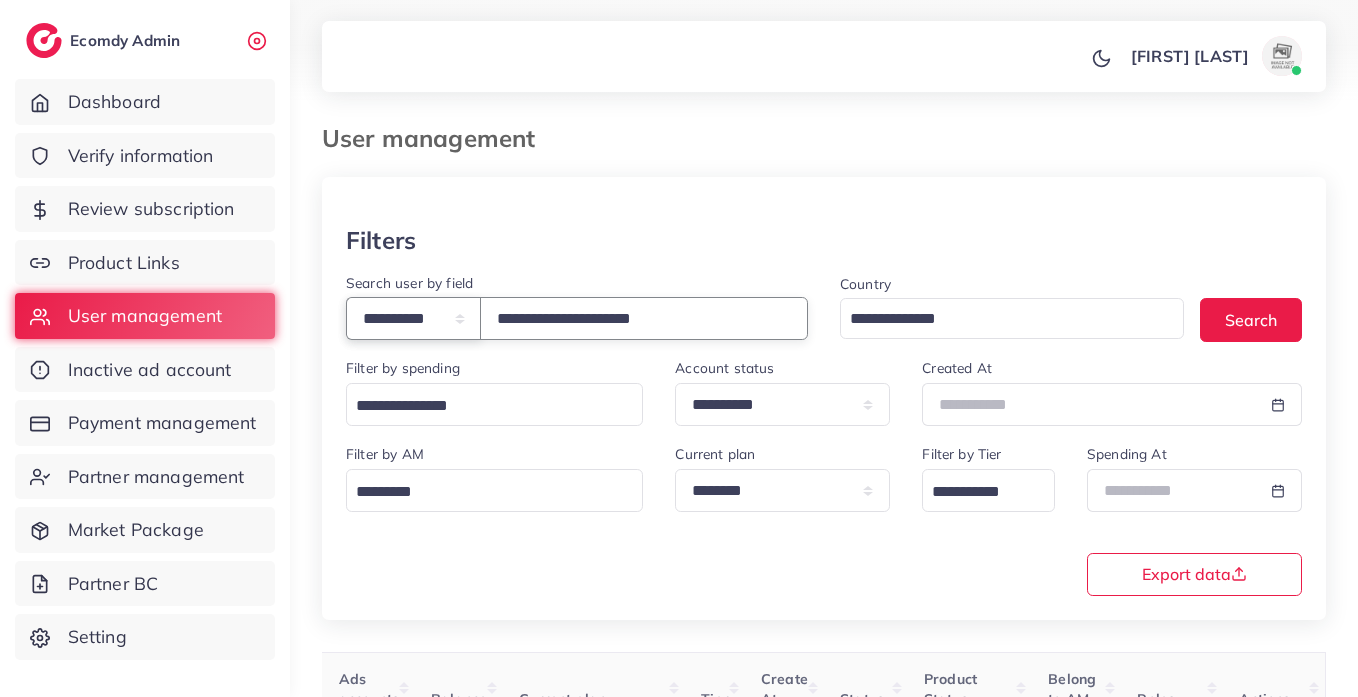click on "**********" at bounding box center [413, 318] 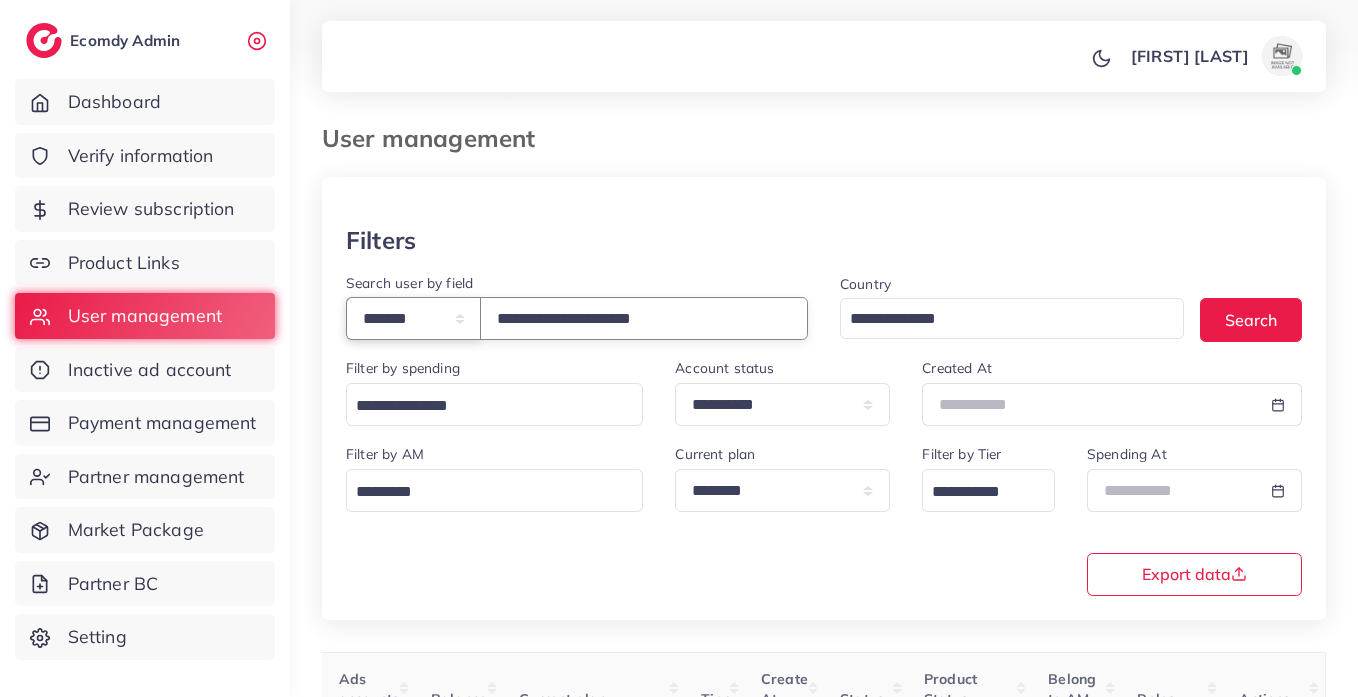 click on "**********" at bounding box center (413, 318) 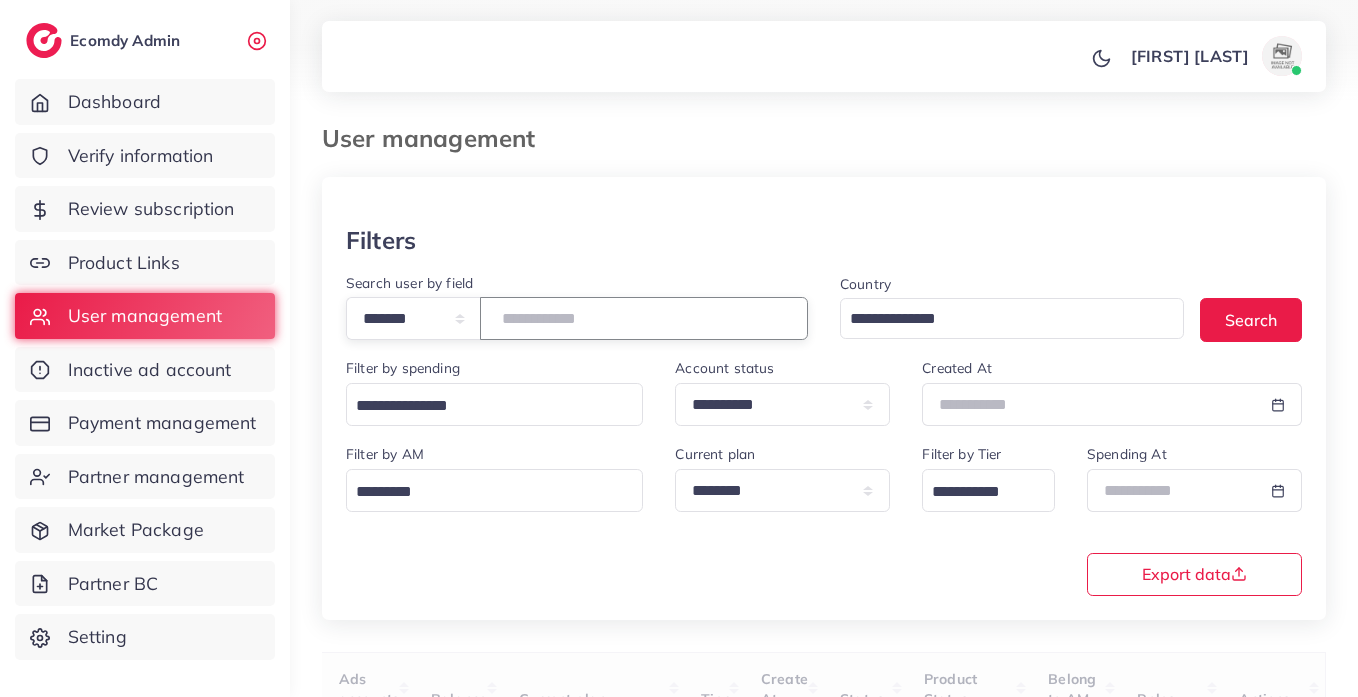 click on "**********" at bounding box center [644, 318] 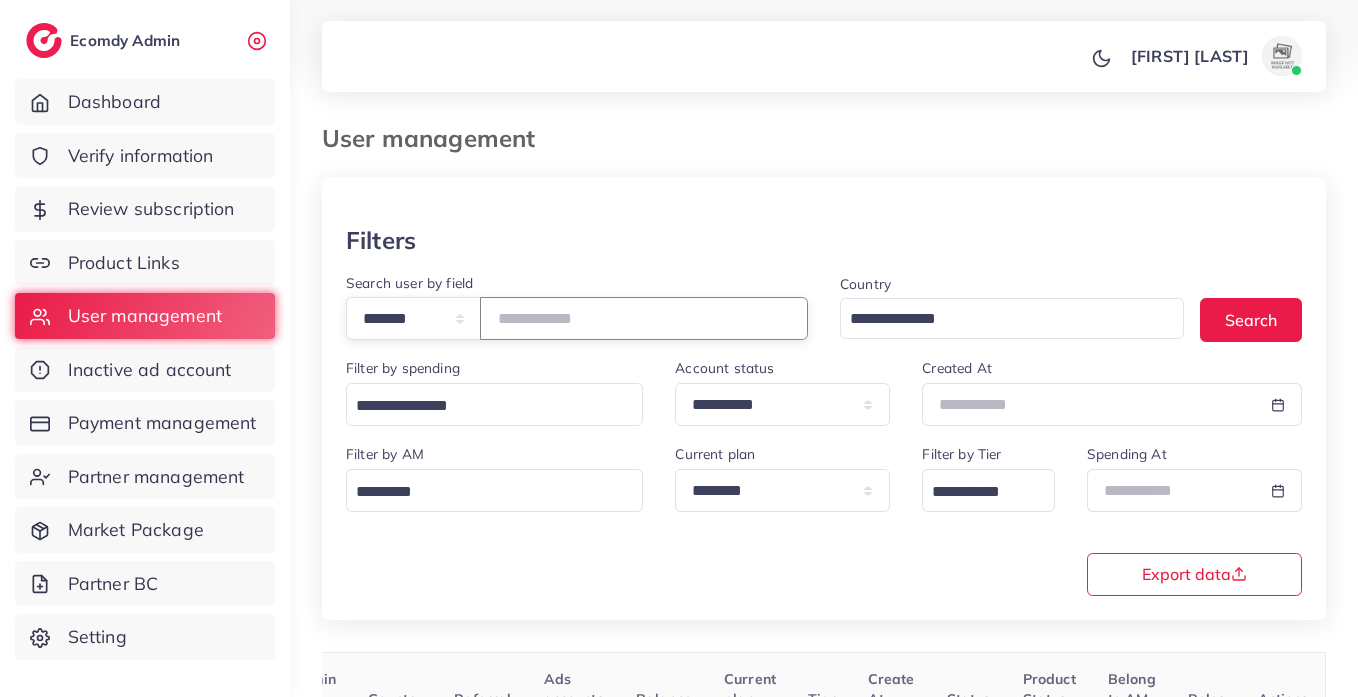 scroll, scrollTop: 0, scrollLeft: 166, axis: horizontal 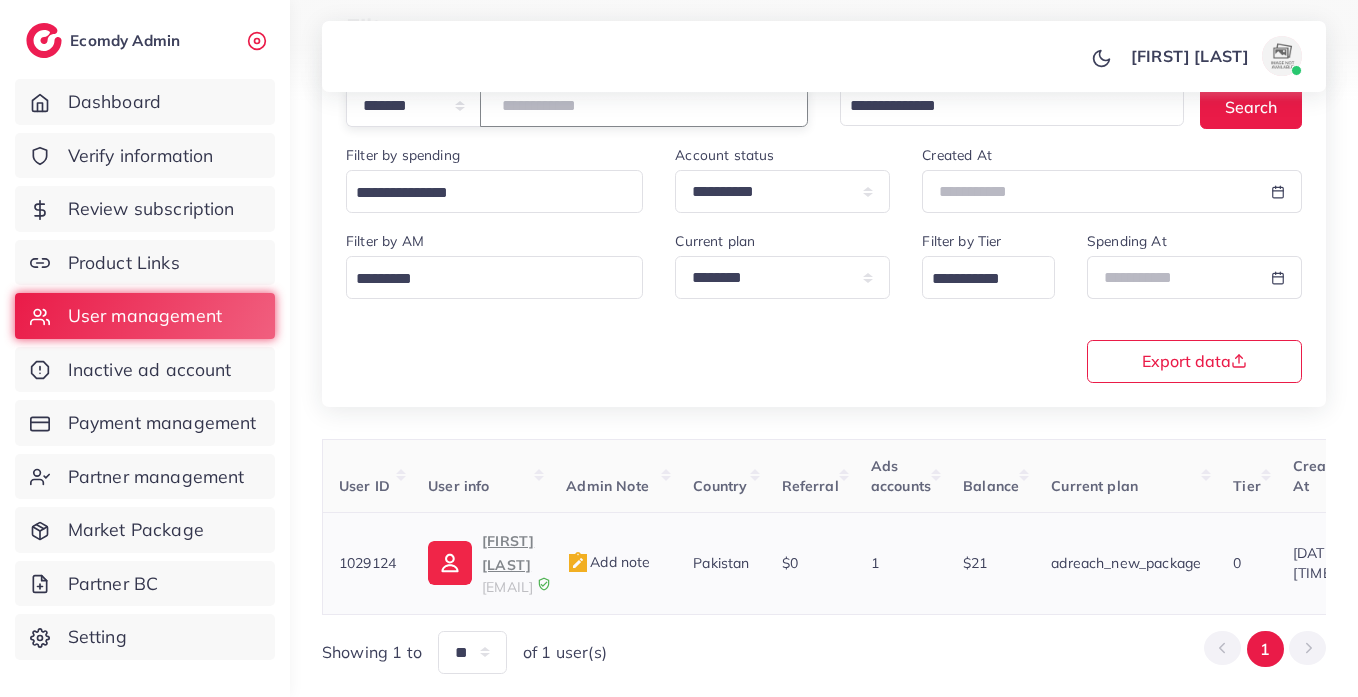 type on "*******" 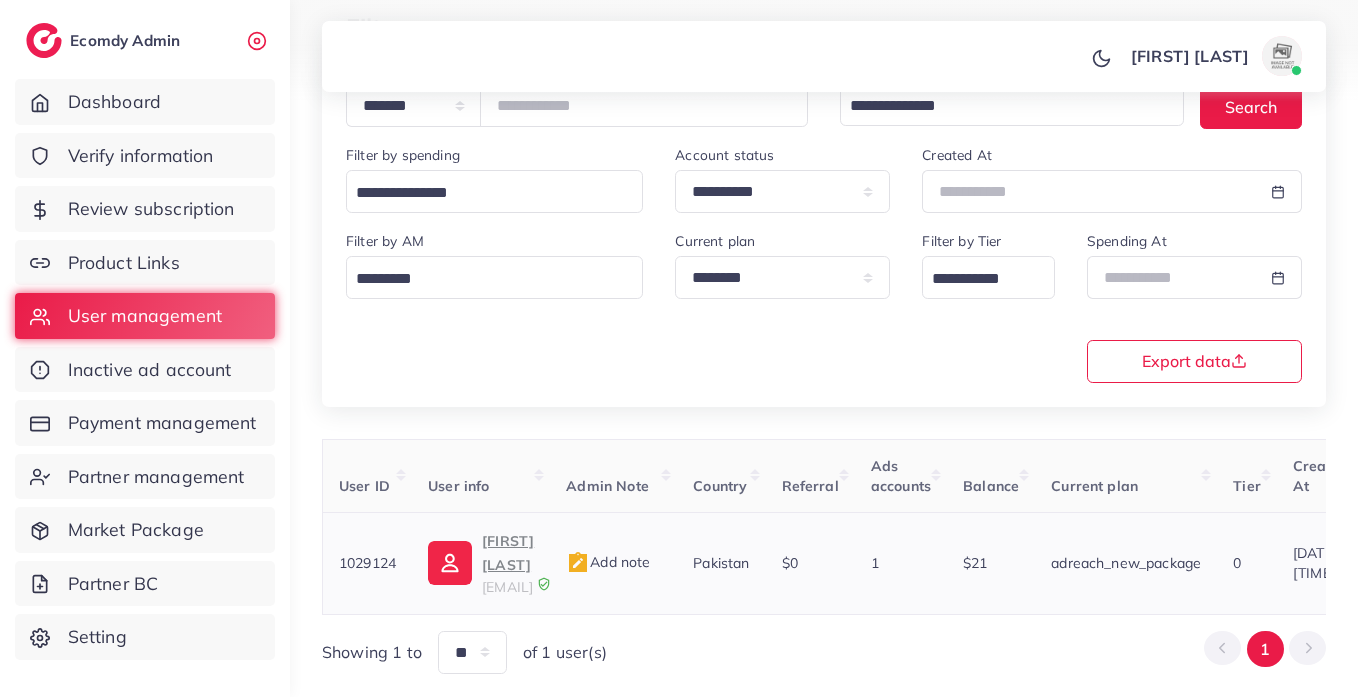 click on "YahyaMaaz" at bounding box center [508, 553] 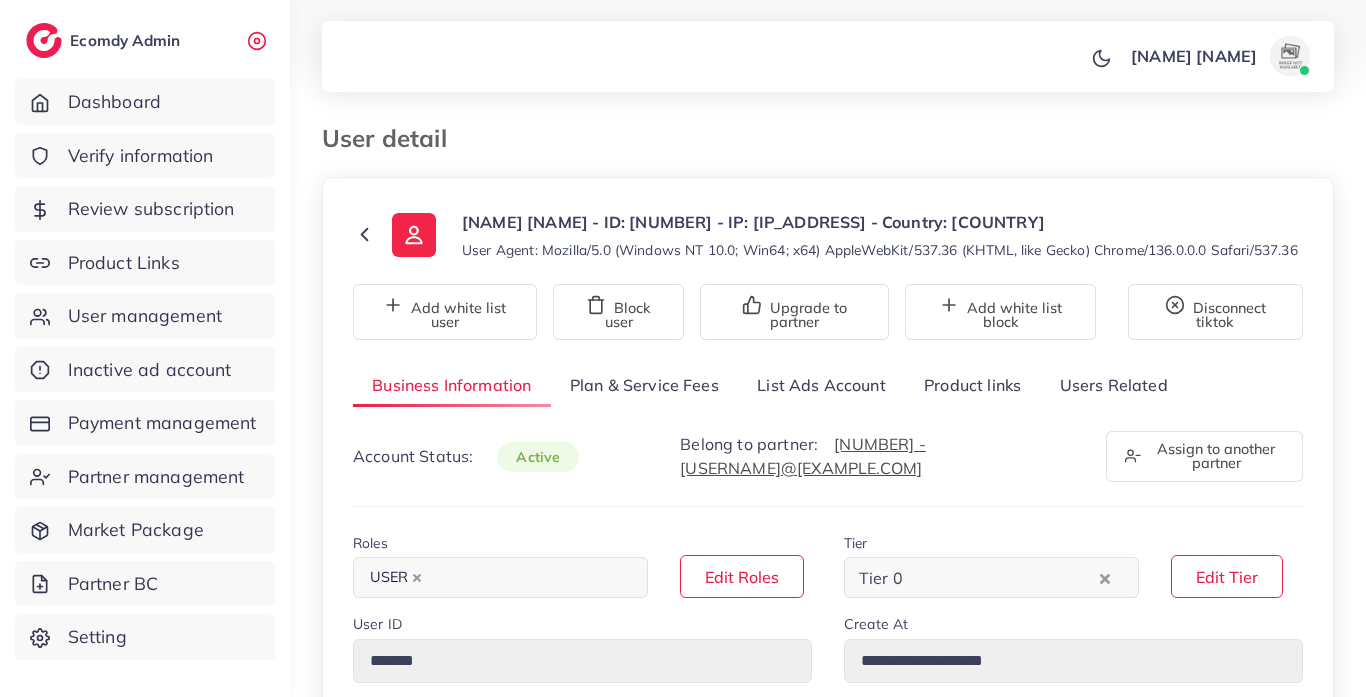 click on "Product links" at bounding box center [972, 385] 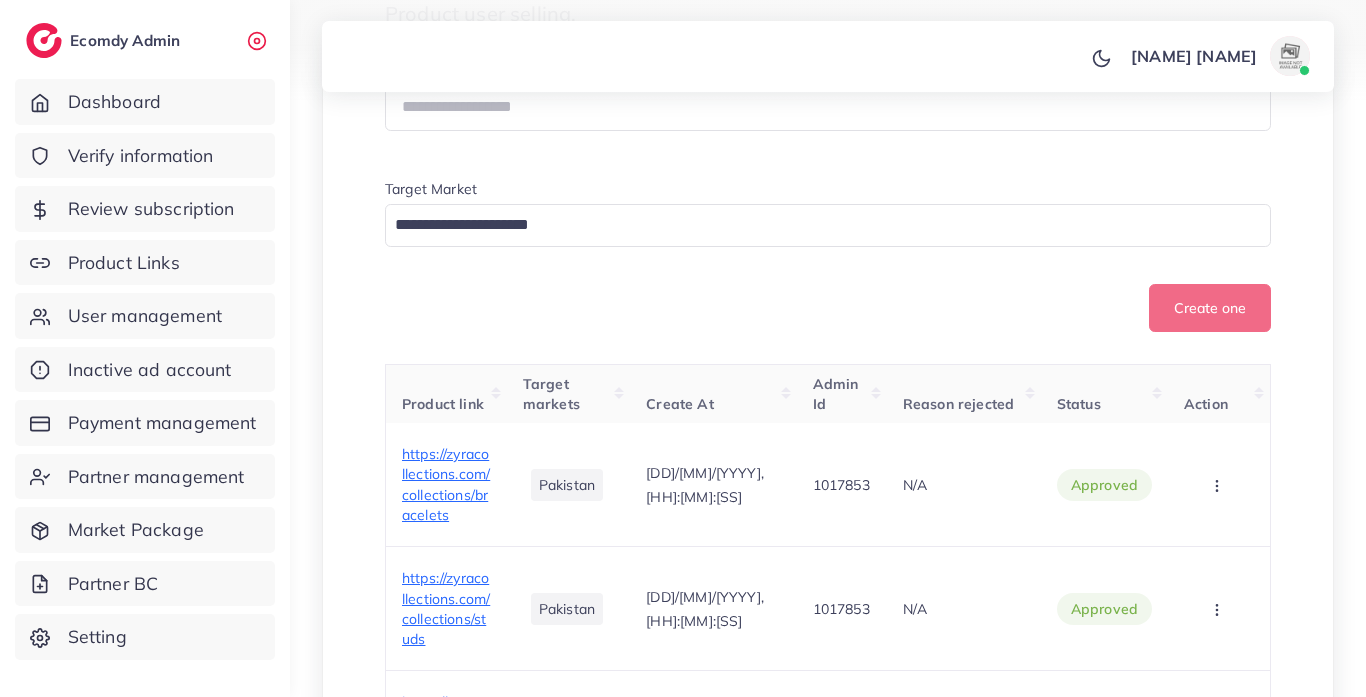 scroll, scrollTop: 476, scrollLeft: 0, axis: vertical 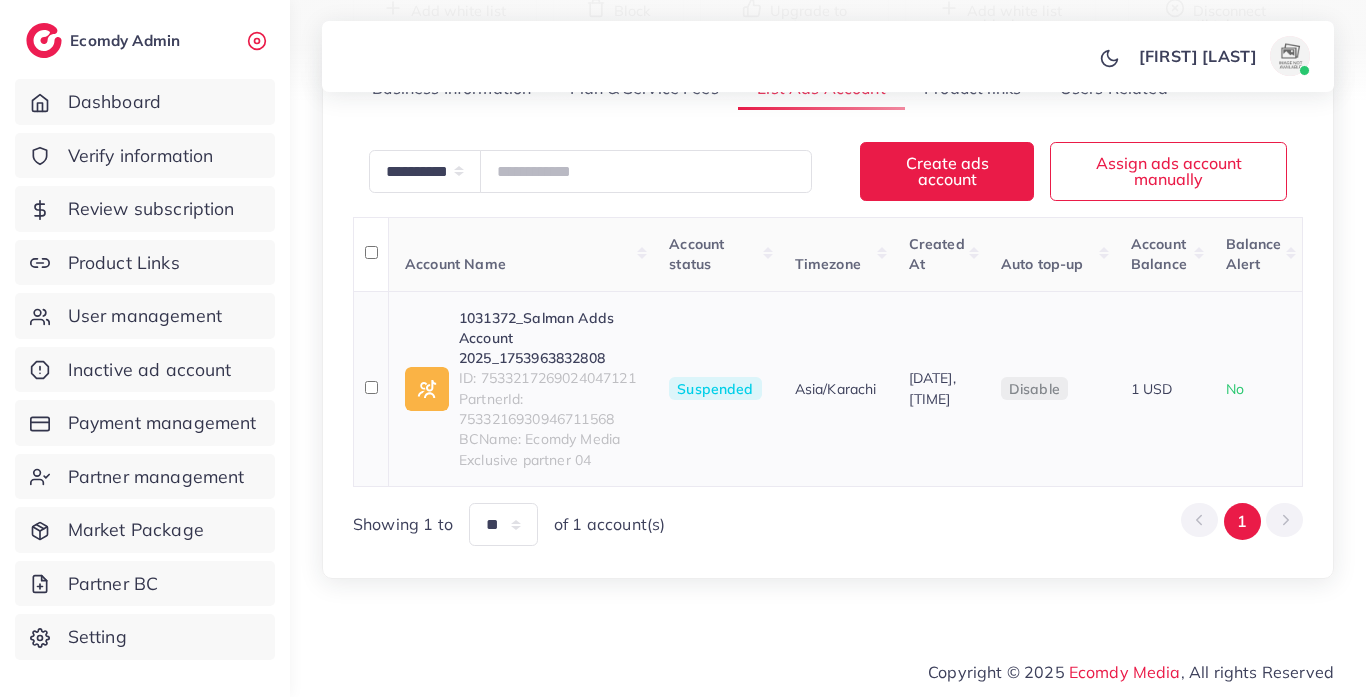 click on "ID: 7533217269024047121" at bounding box center [548, 378] 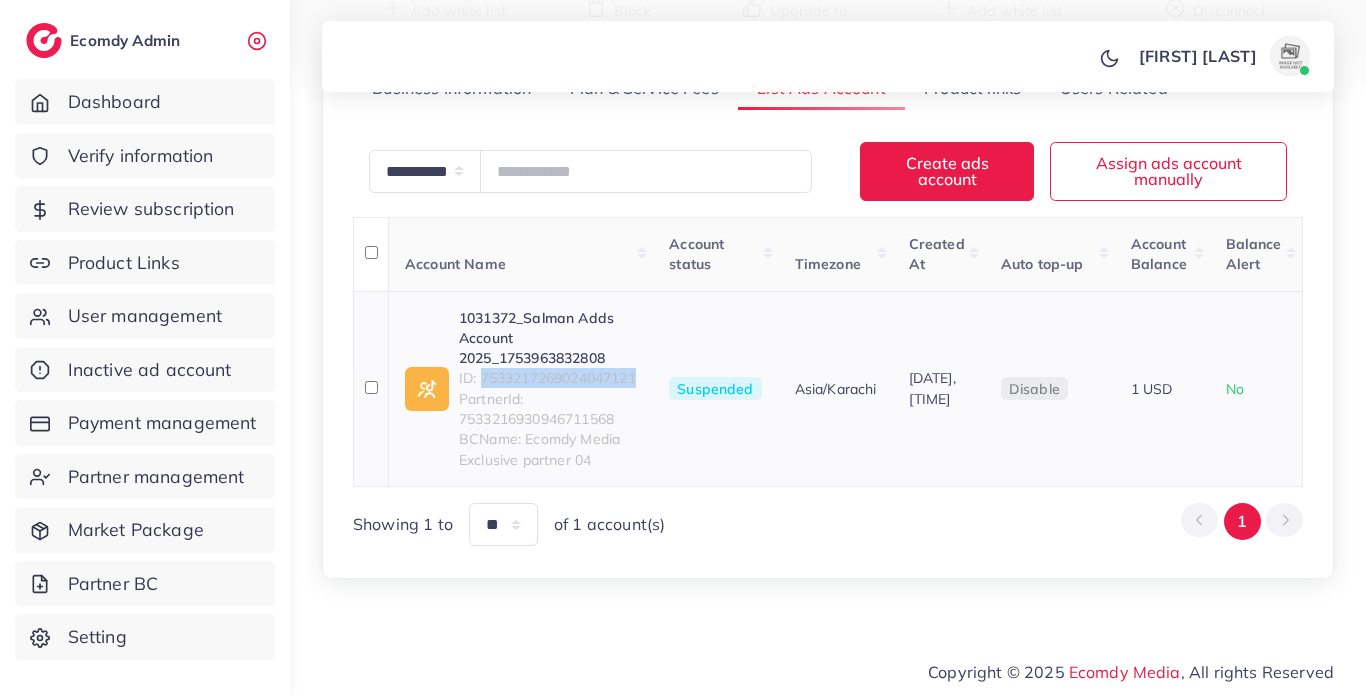 copy on "7533217269024047121" 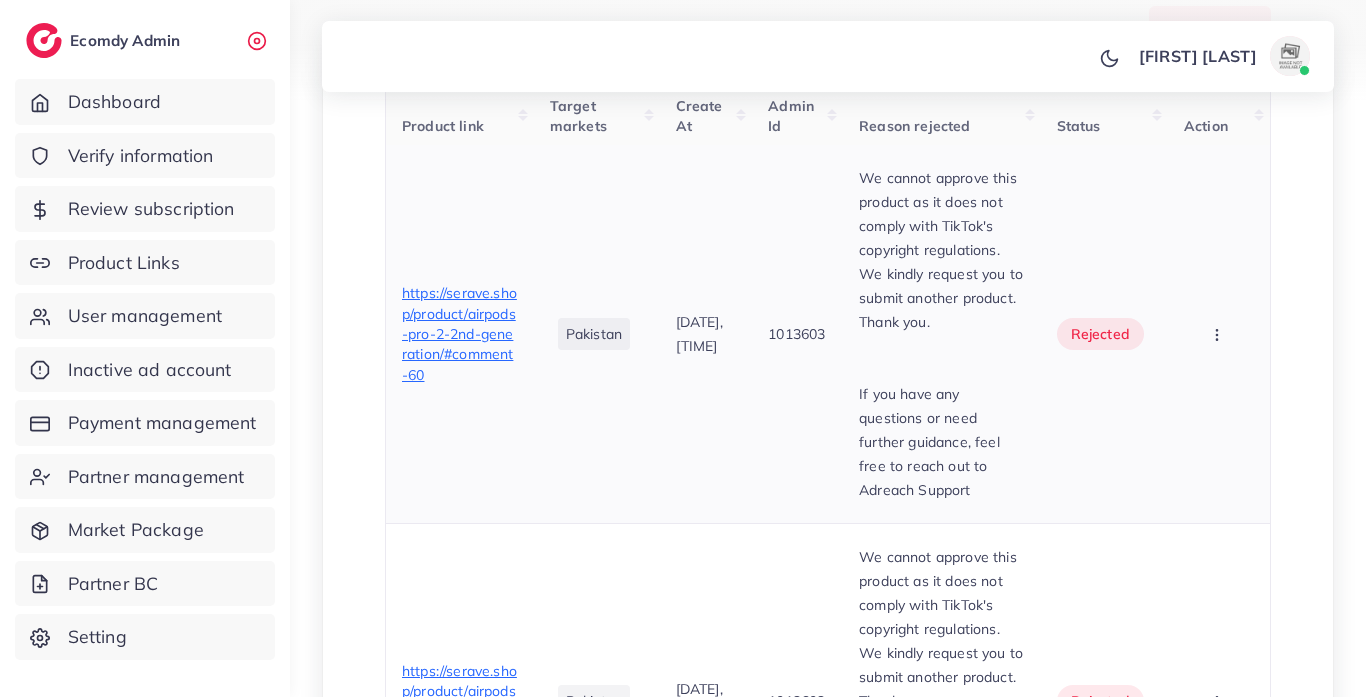 scroll, scrollTop: 733, scrollLeft: 0, axis: vertical 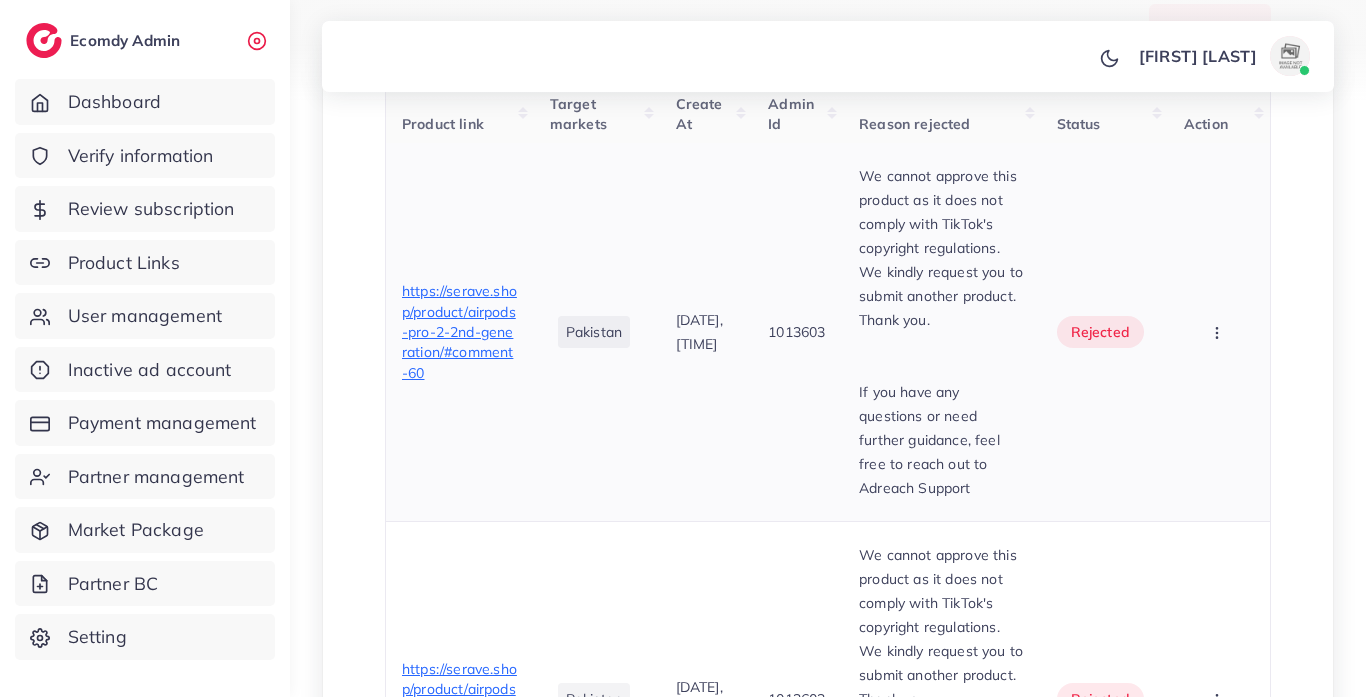 click on "https://serave.shop/product/airpods-pro-2-2nd-generation/#comment-60" at bounding box center (459, 331) 